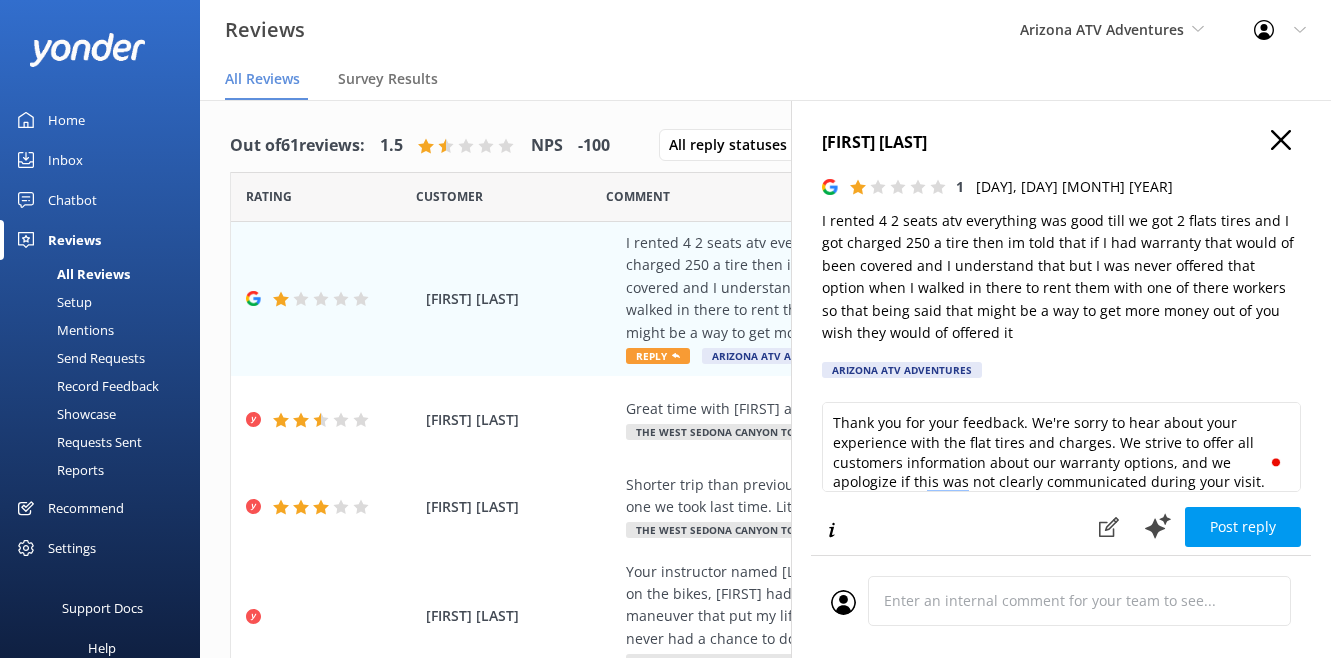 scroll, scrollTop: 0, scrollLeft: 0, axis: both 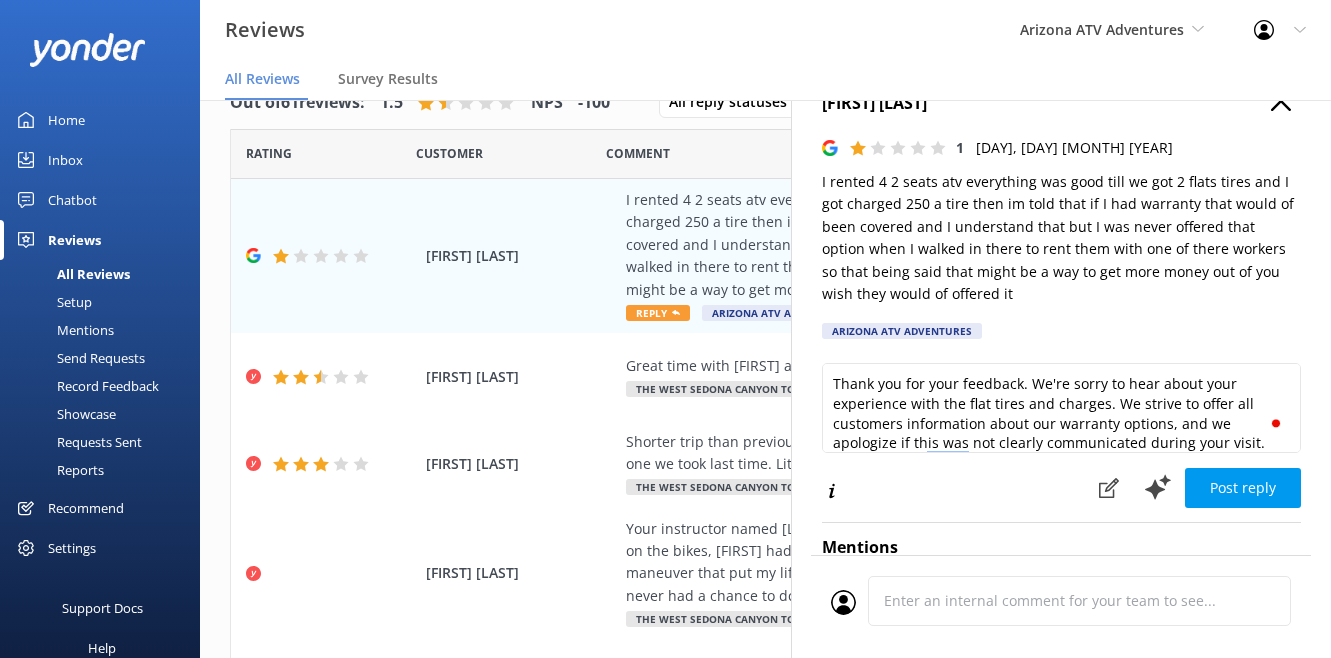 click on "Reports" at bounding box center [58, 470] 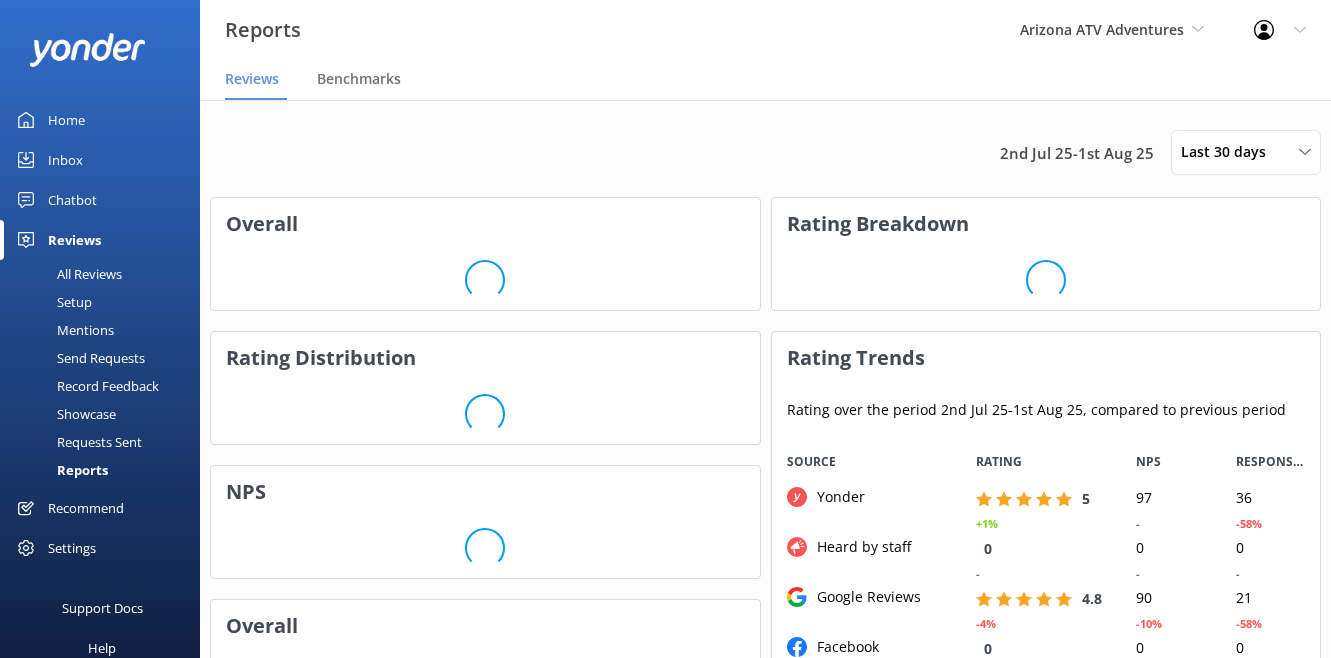 scroll, scrollTop: 1, scrollLeft: 1, axis: both 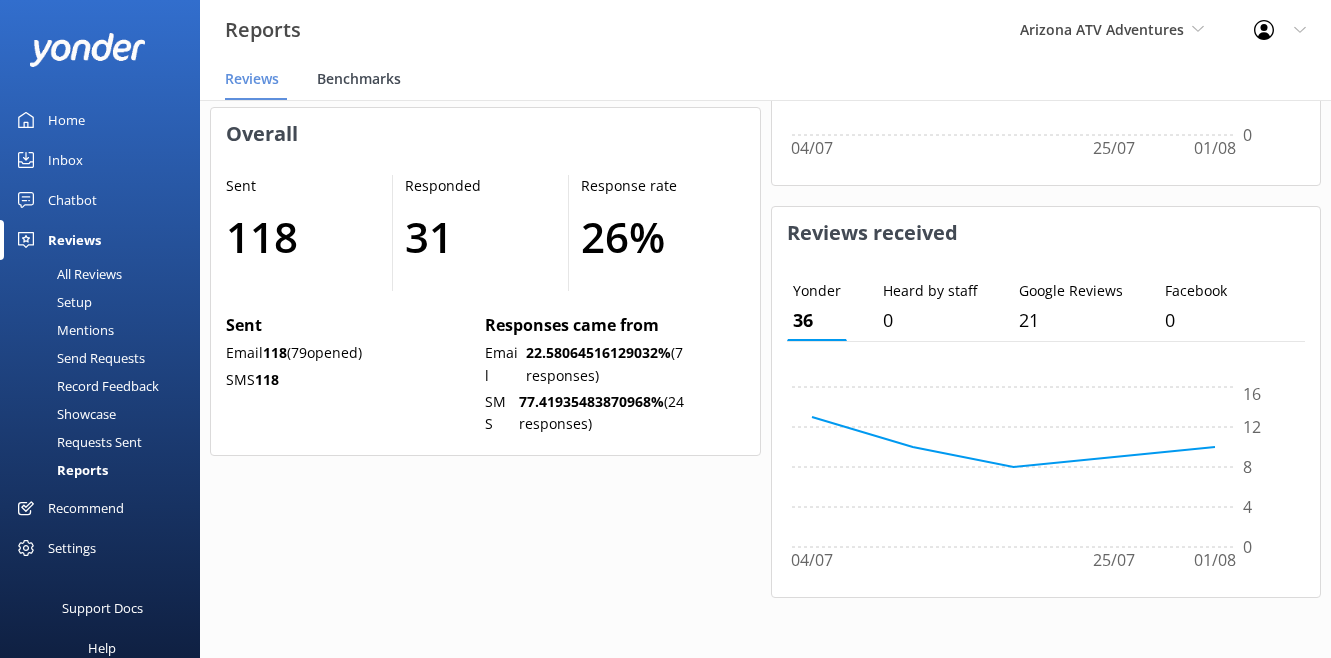 click on "Benchmarks" at bounding box center (359, 79) 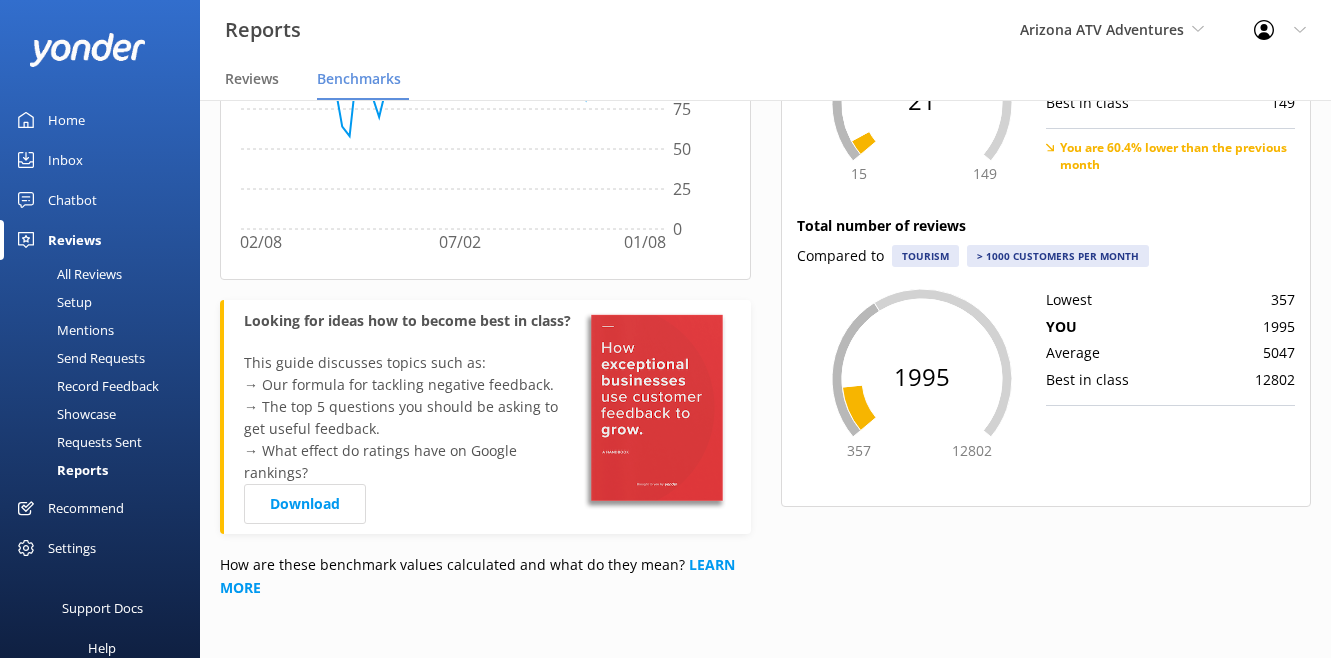 scroll, scrollTop: 652, scrollLeft: 0, axis: vertical 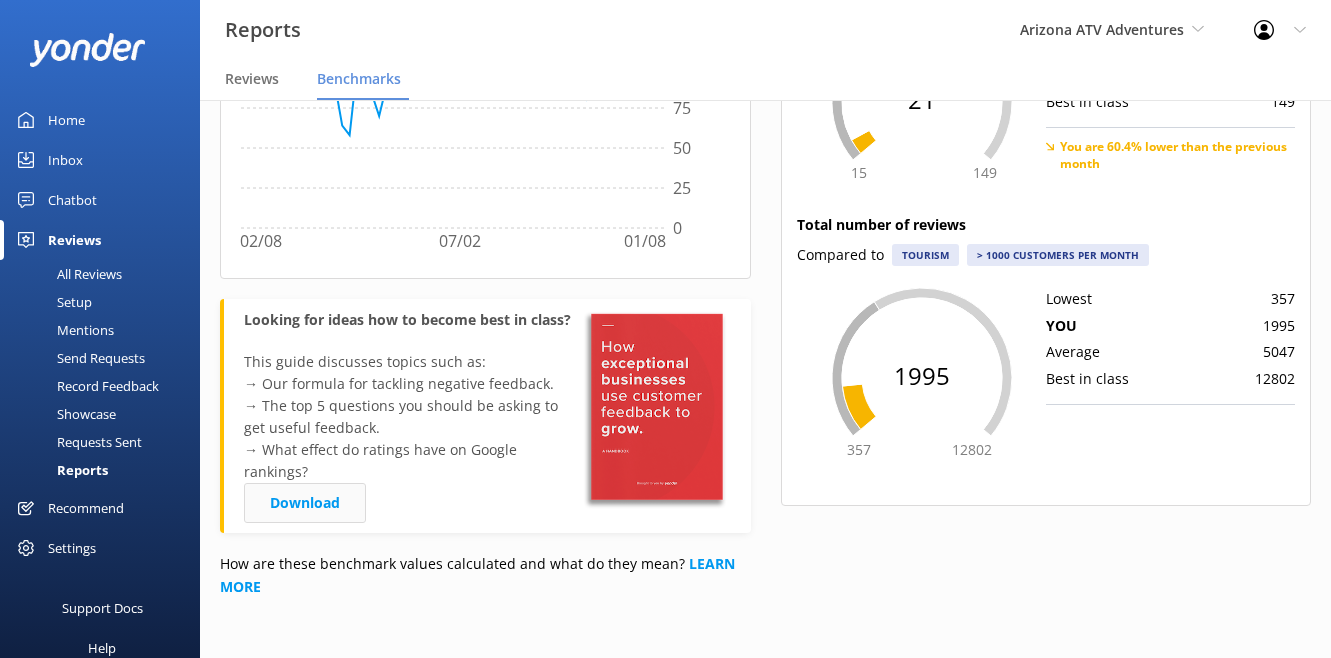 click on "Download" at bounding box center [305, 503] 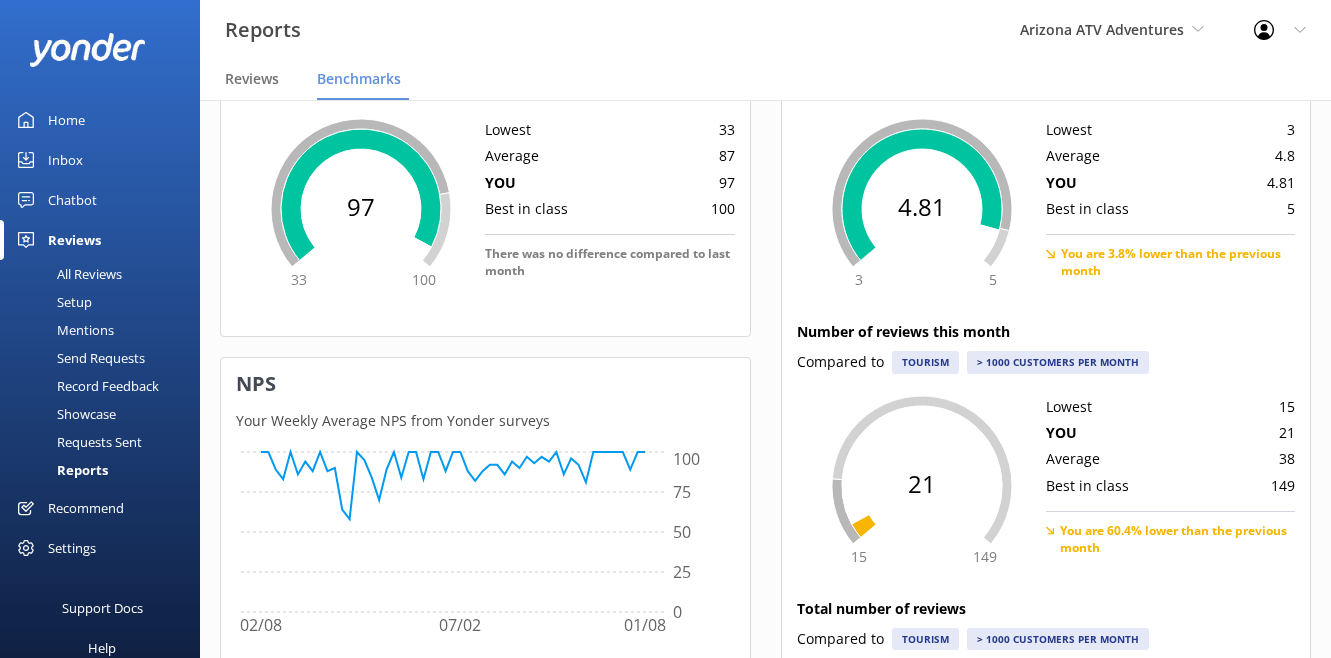 scroll, scrollTop: 259, scrollLeft: 0, axis: vertical 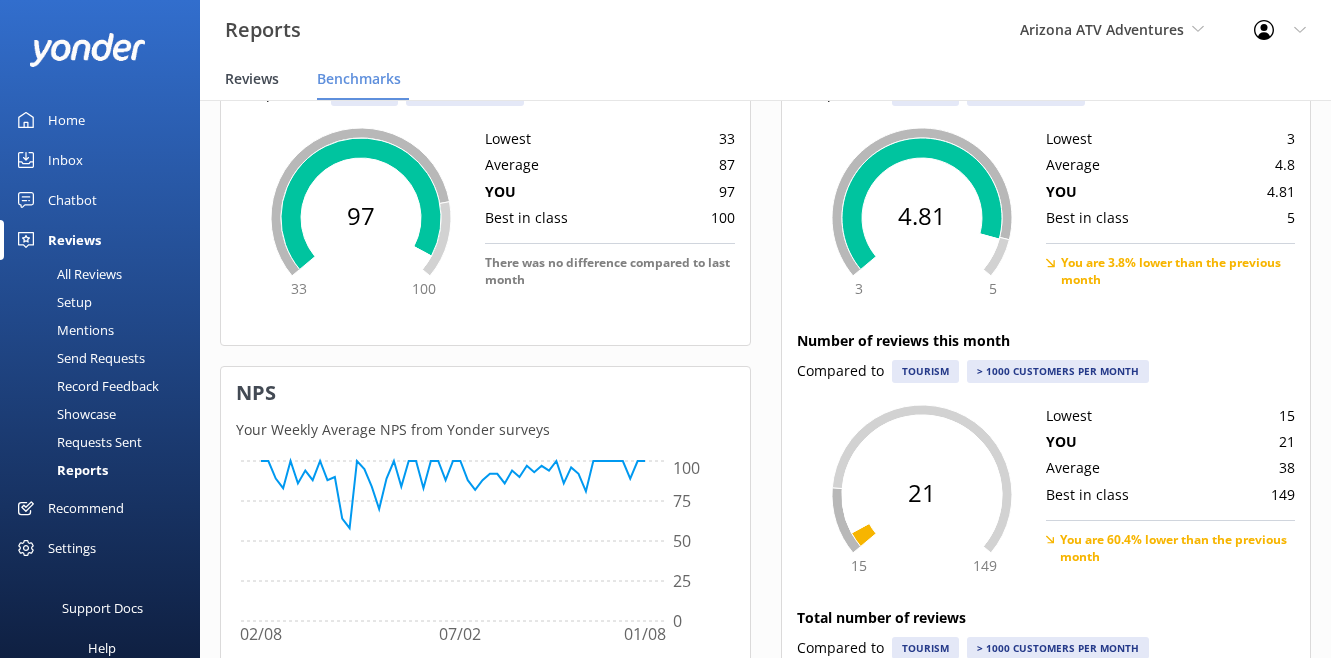 click on "Reviews" at bounding box center (252, 79) 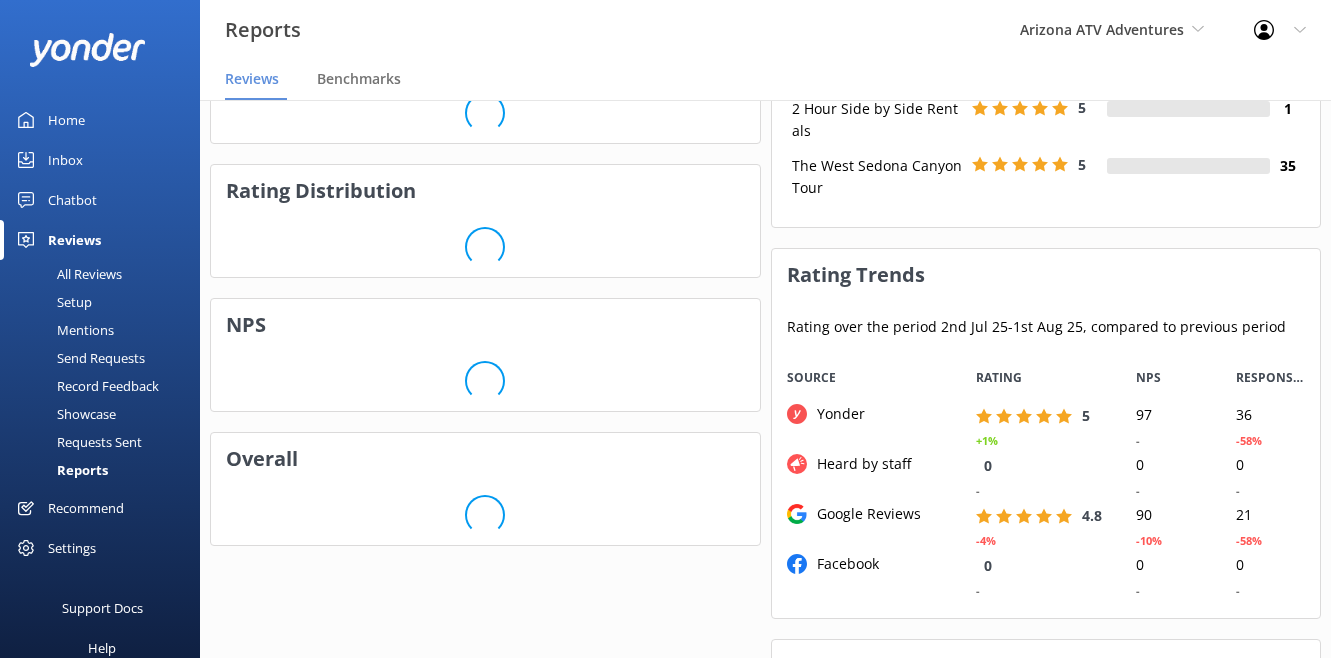 scroll, scrollTop: 1, scrollLeft: 1, axis: both 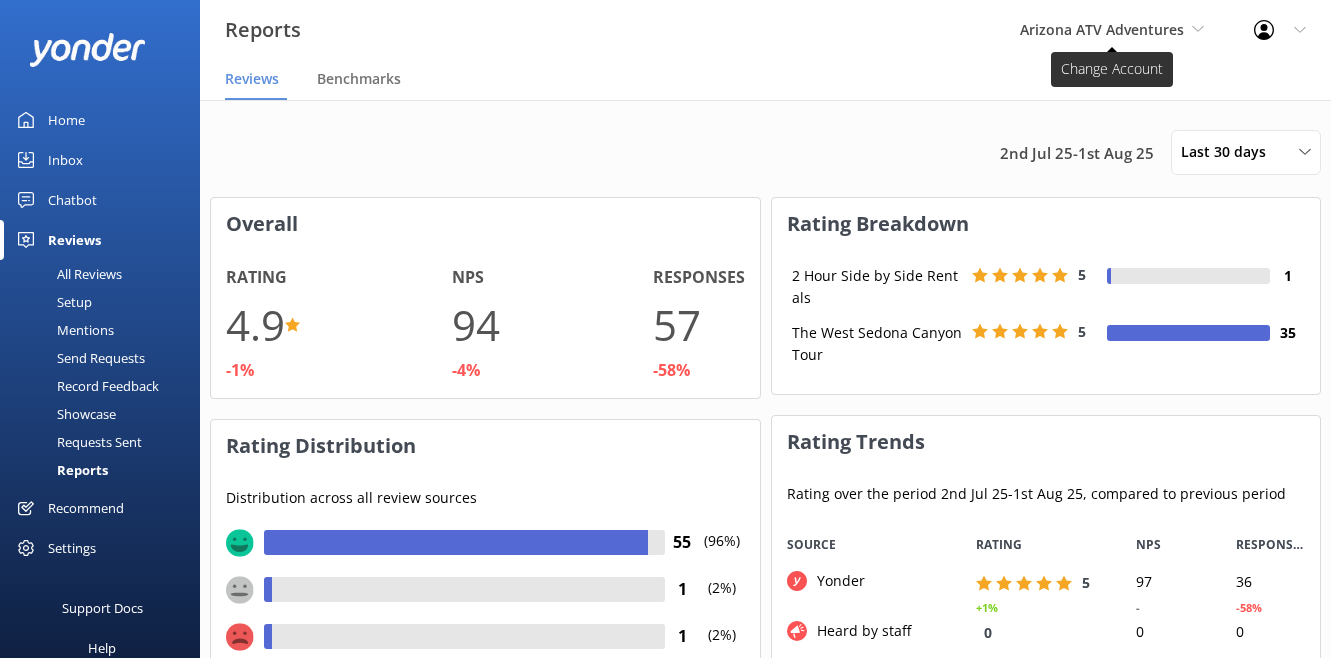 click on "Arizona ATV Adventures" at bounding box center [1102, 29] 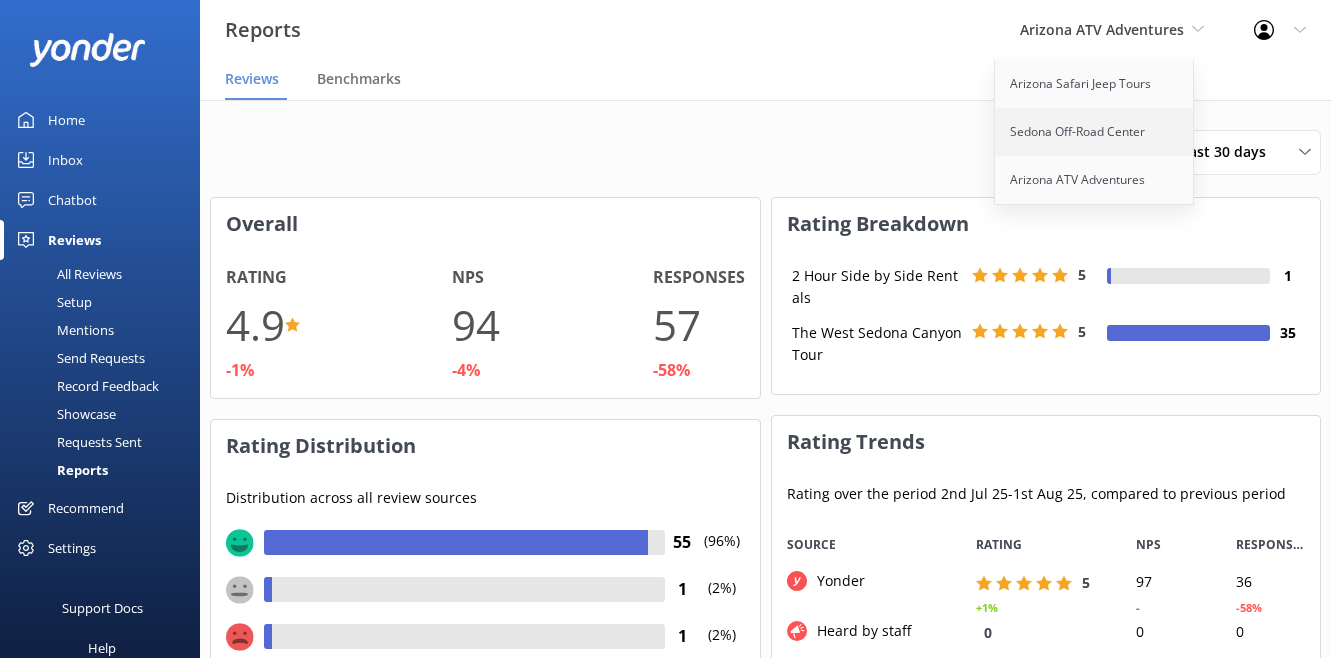 click on "Sedona Off-Road Center" at bounding box center (1095, 132) 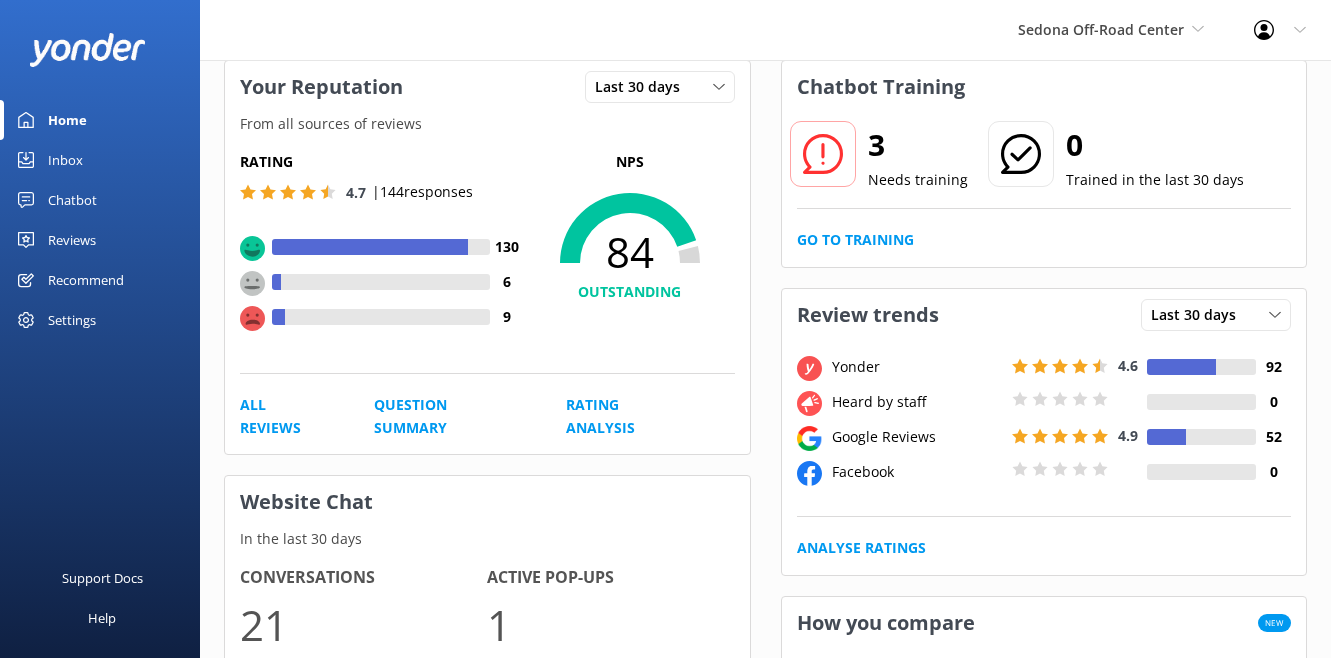 scroll, scrollTop: 155, scrollLeft: 0, axis: vertical 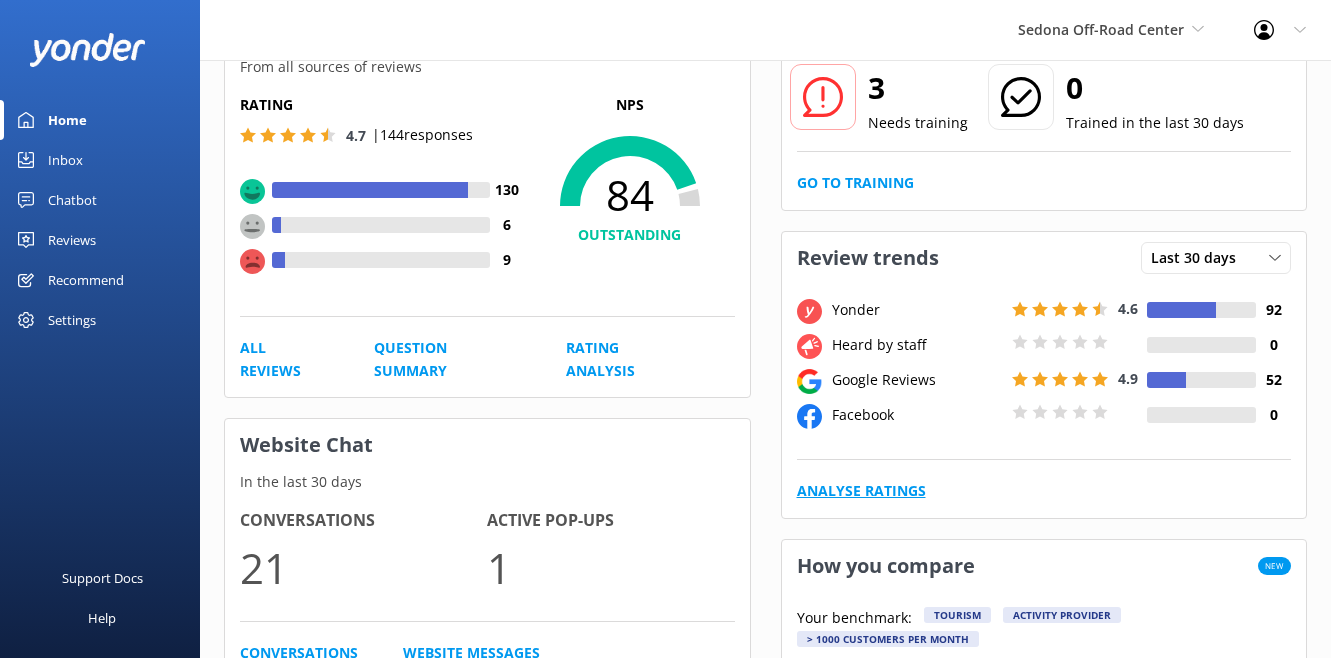 click on "Analyse Ratings" at bounding box center [861, 491] 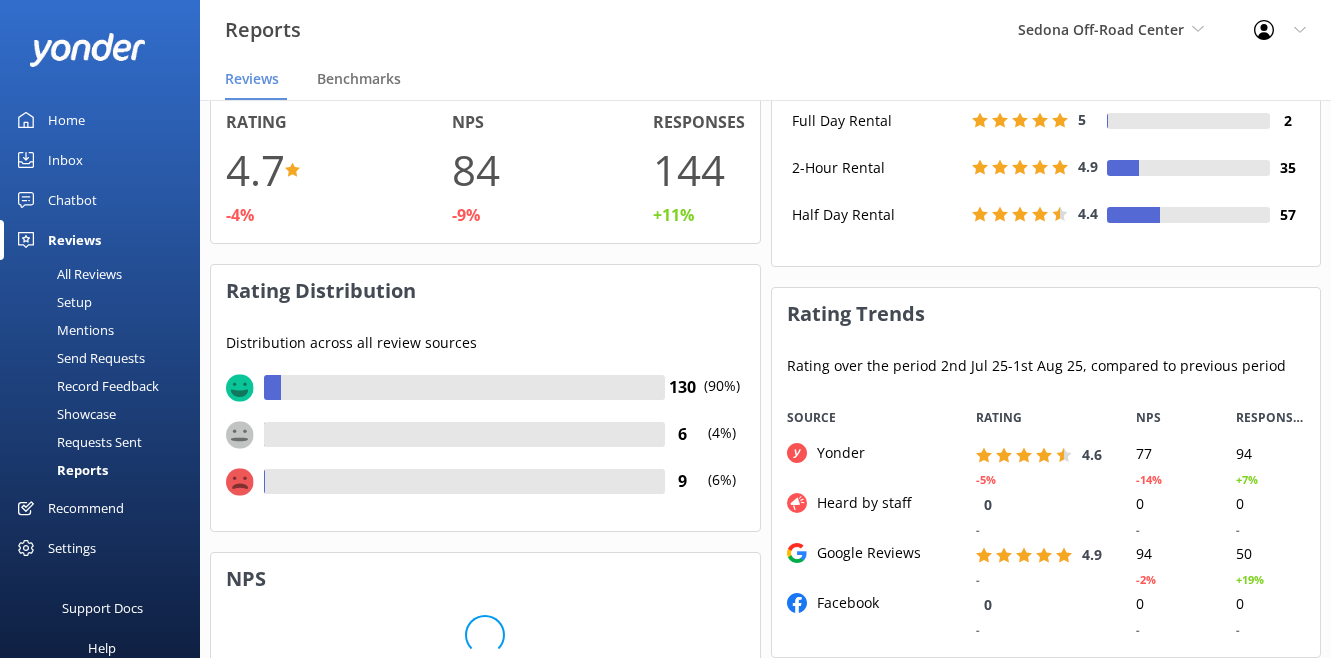 scroll, scrollTop: 1, scrollLeft: 1, axis: both 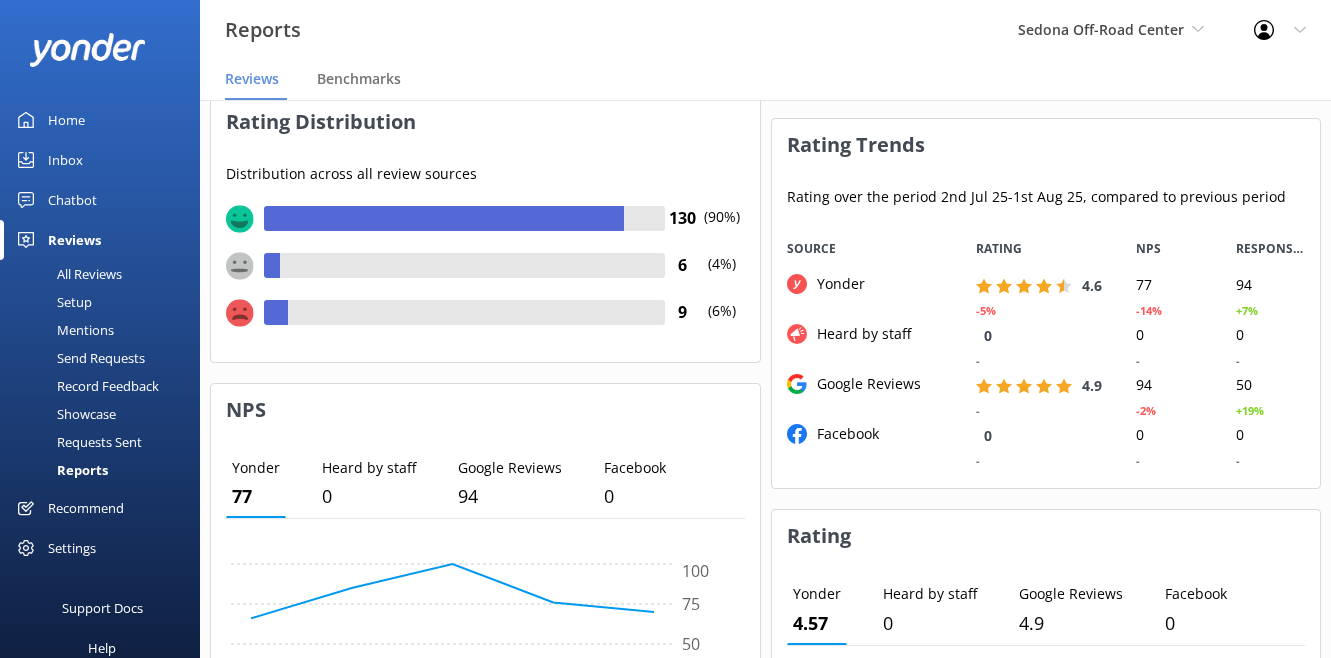 click on "Reports" at bounding box center [60, 470] 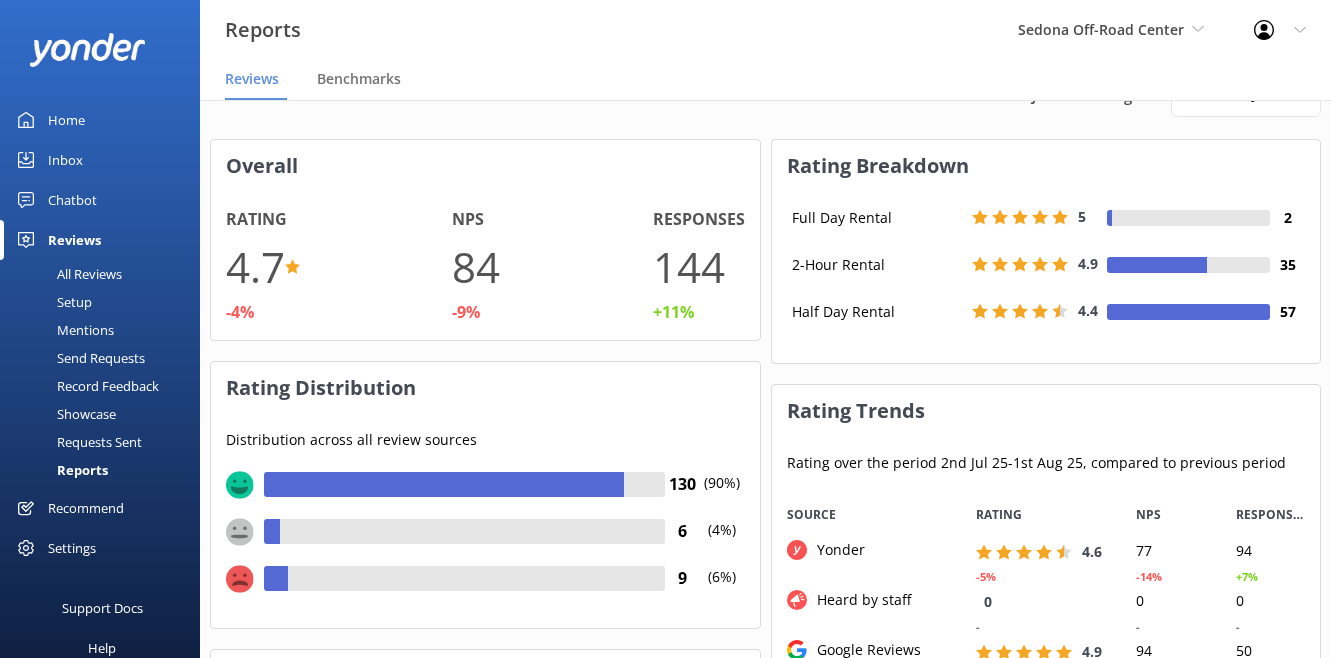 scroll, scrollTop: 0, scrollLeft: 0, axis: both 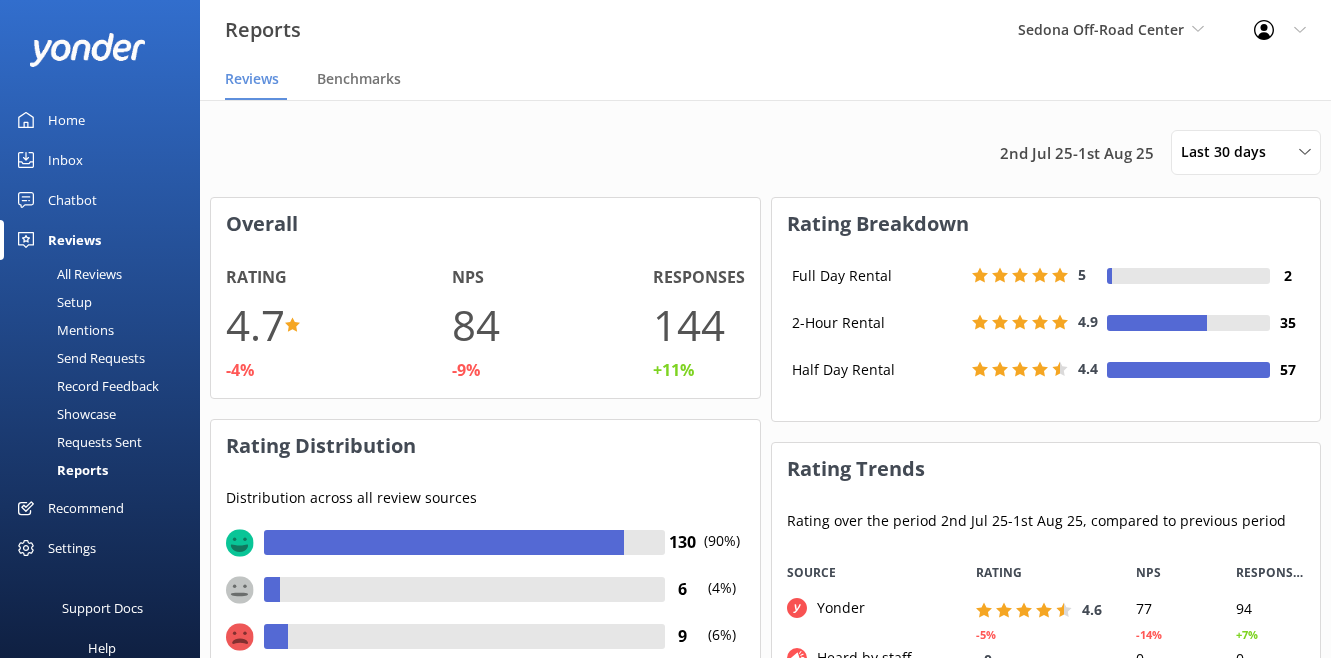 click on "Reviews" at bounding box center [74, 240] 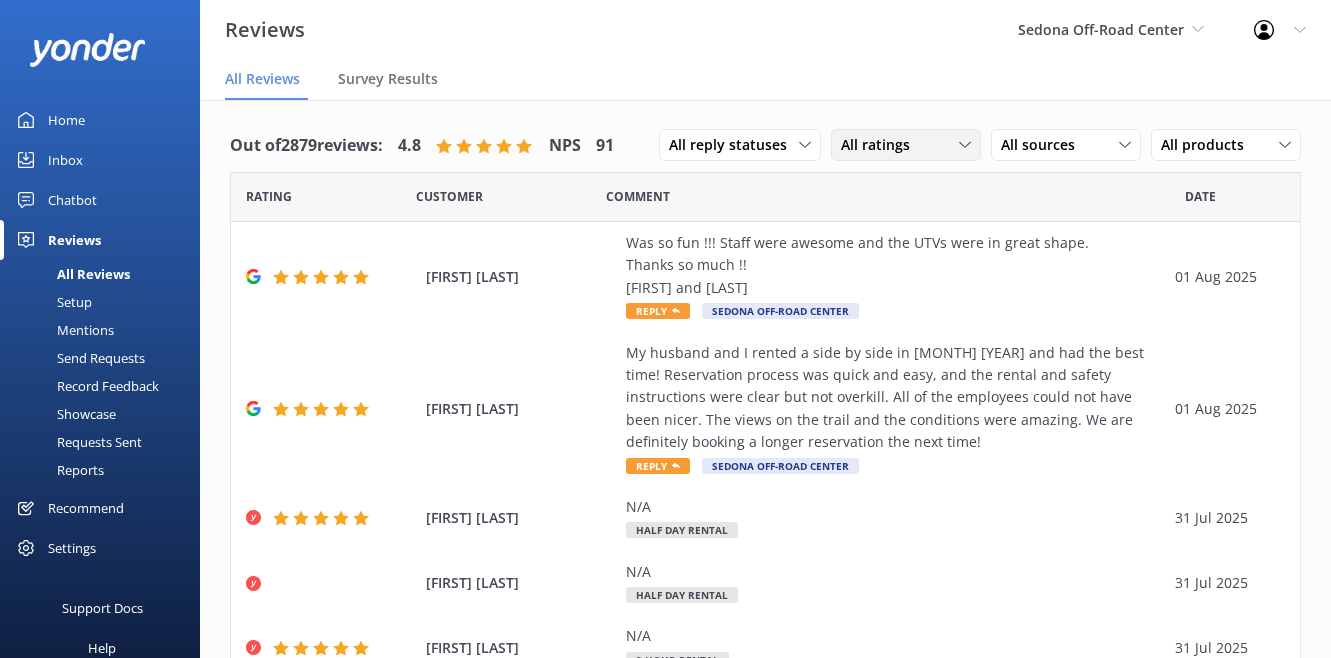 click on "All ratings" at bounding box center (881, 145) 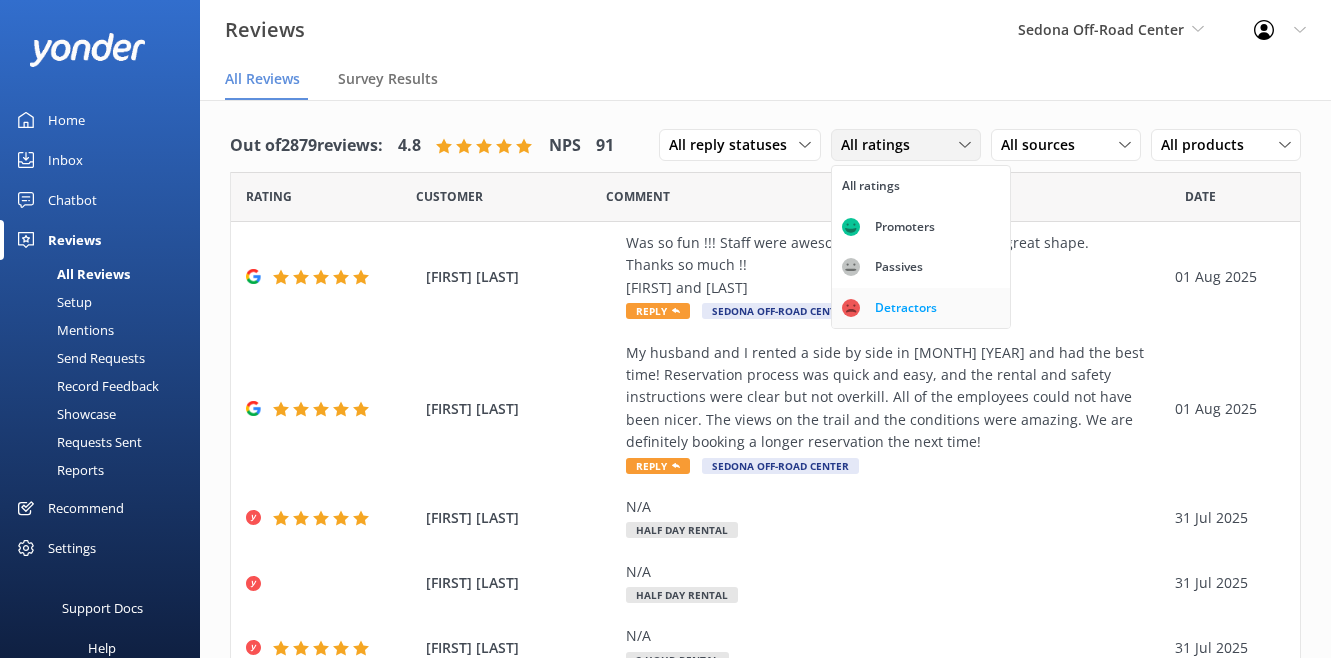 click on "Detractors" at bounding box center (906, 308) 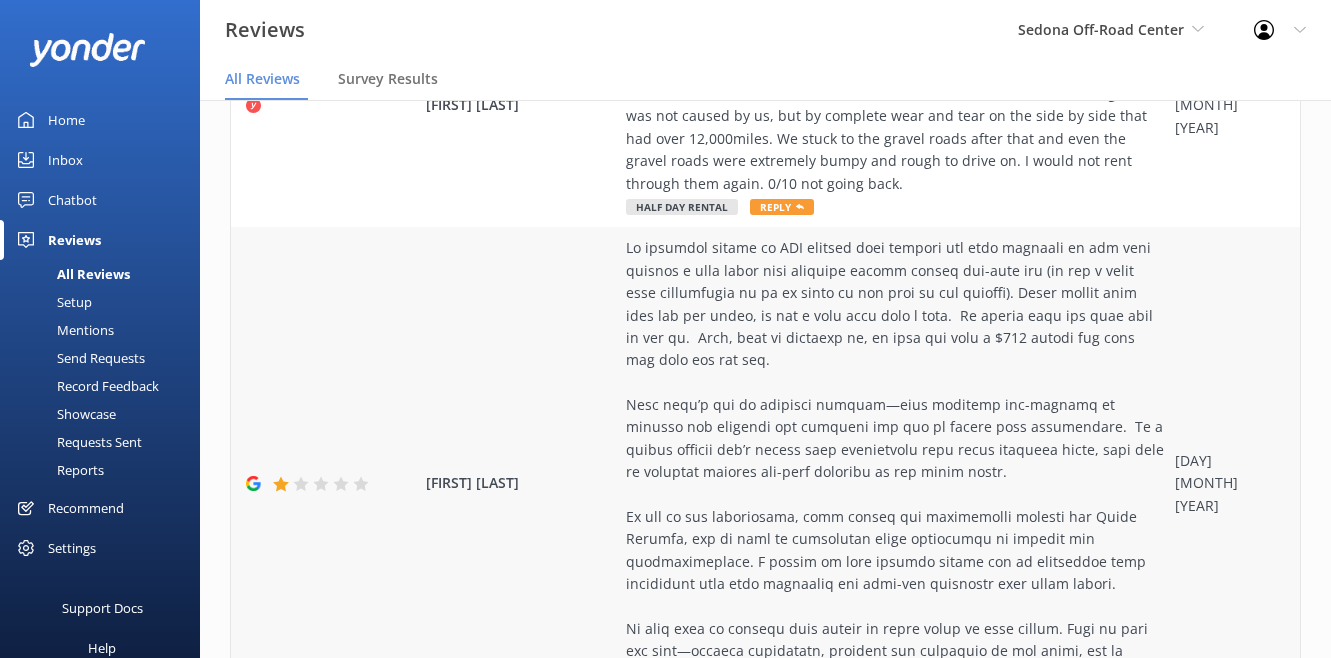 scroll, scrollTop: 1241, scrollLeft: 0, axis: vertical 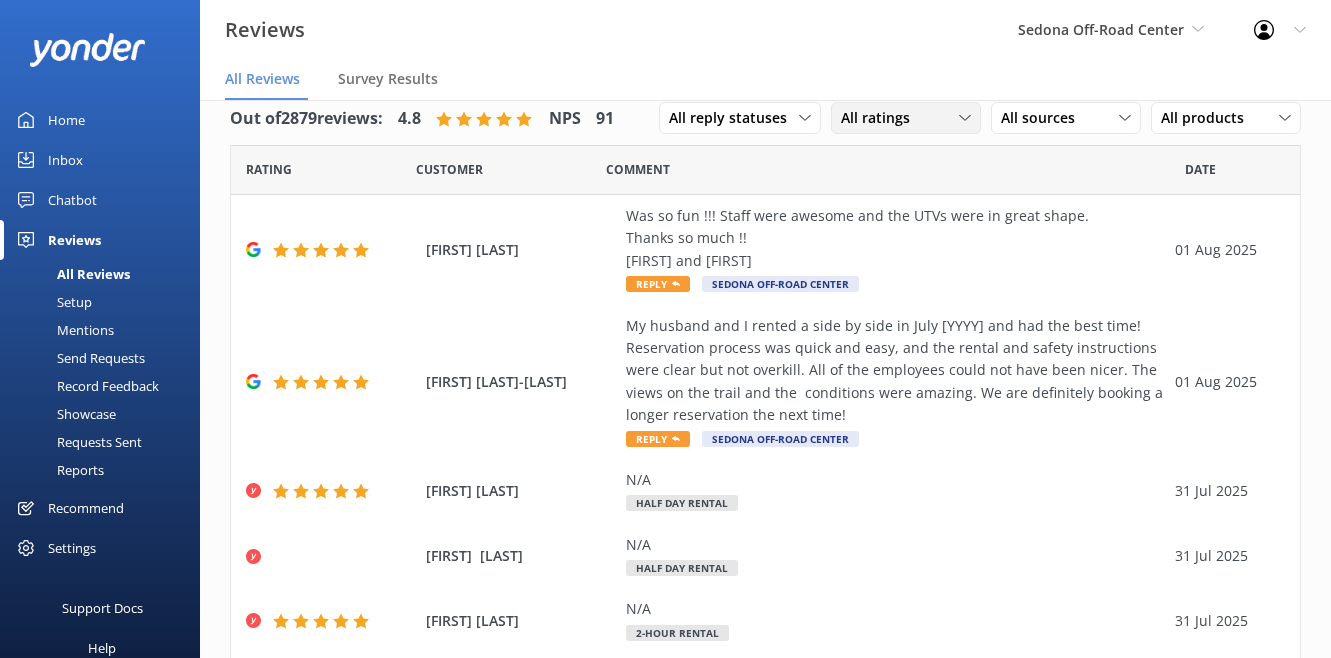 click on "All ratings" at bounding box center [881, 118] 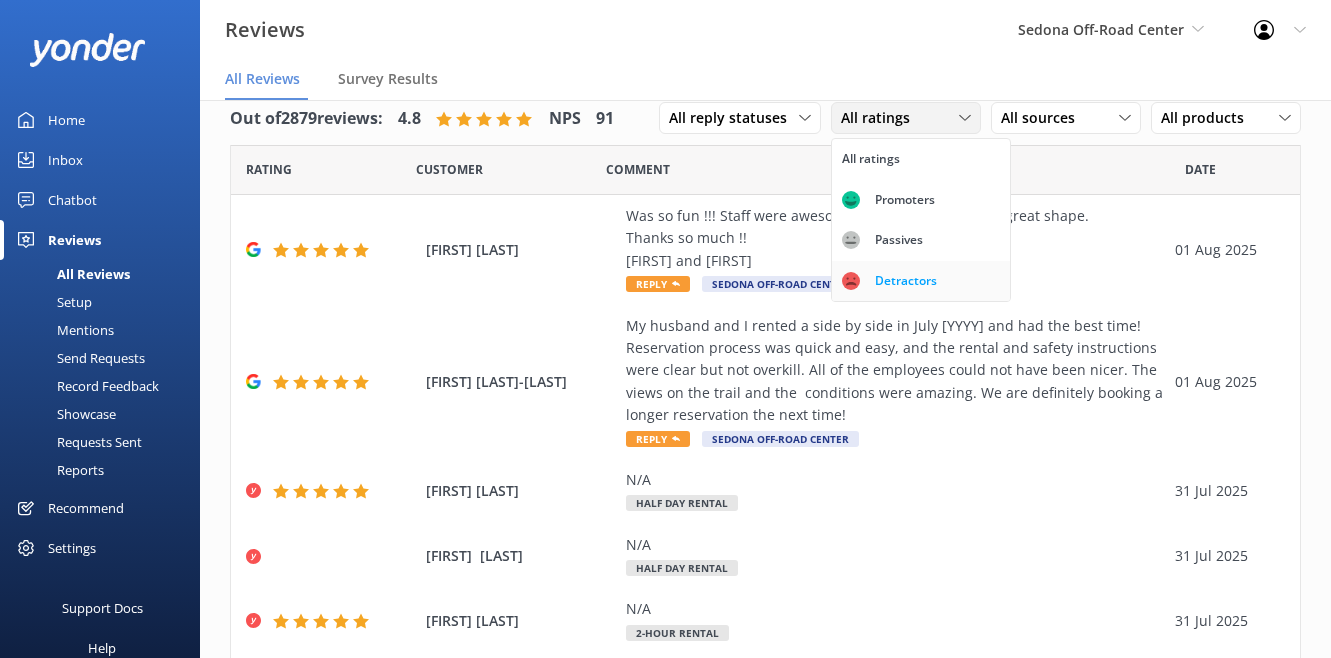 click on "Detractors" at bounding box center [906, 281] 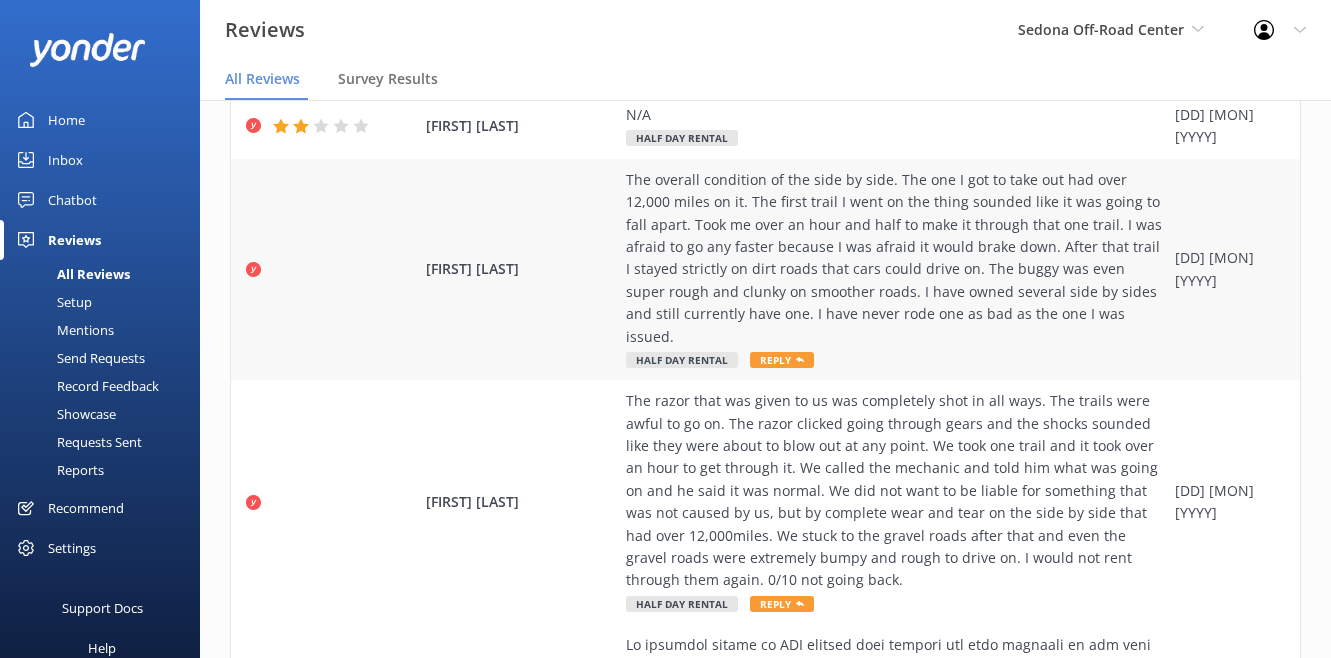 scroll, scrollTop: 735, scrollLeft: 0, axis: vertical 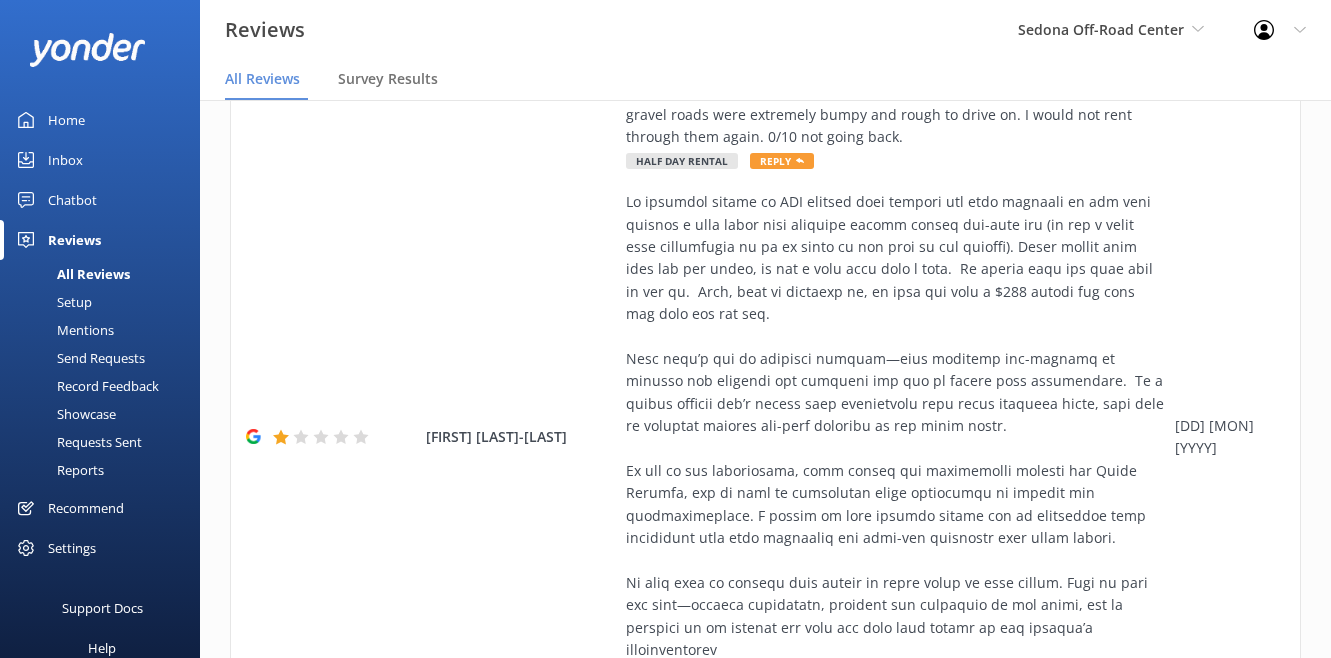 click on "Reports" at bounding box center (58, 470) 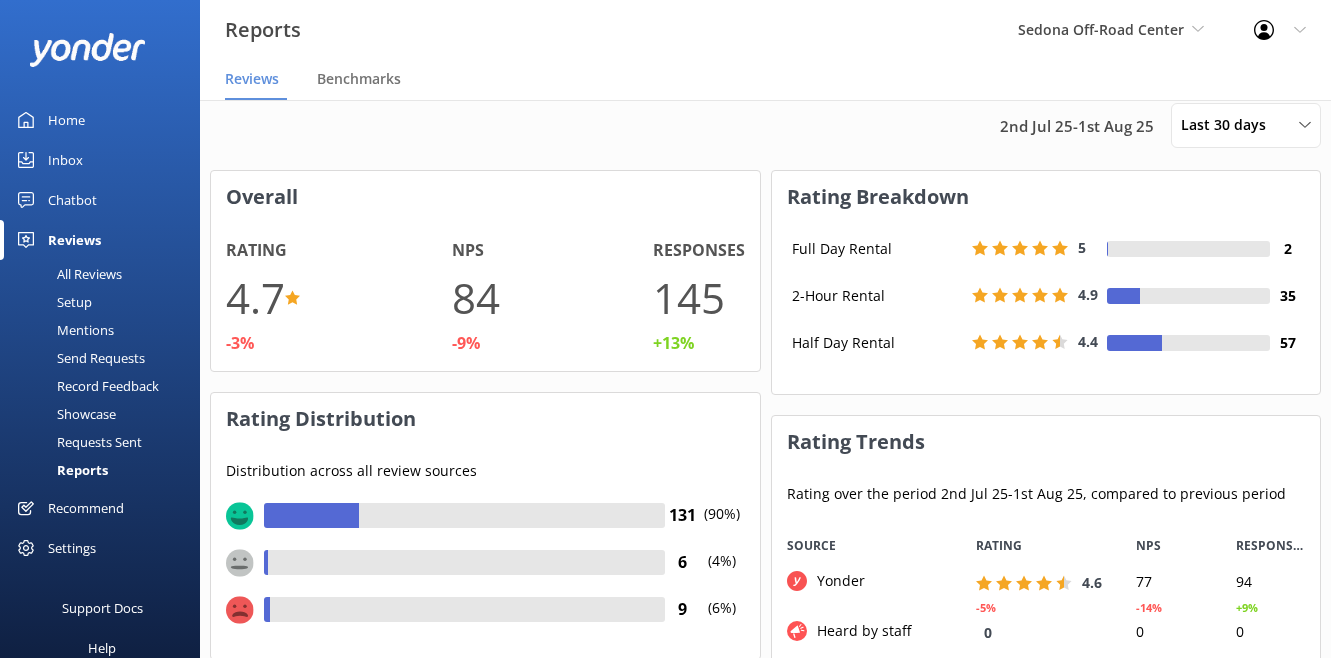 scroll, scrollTop: 1, scrollLeft: 1, axis: both 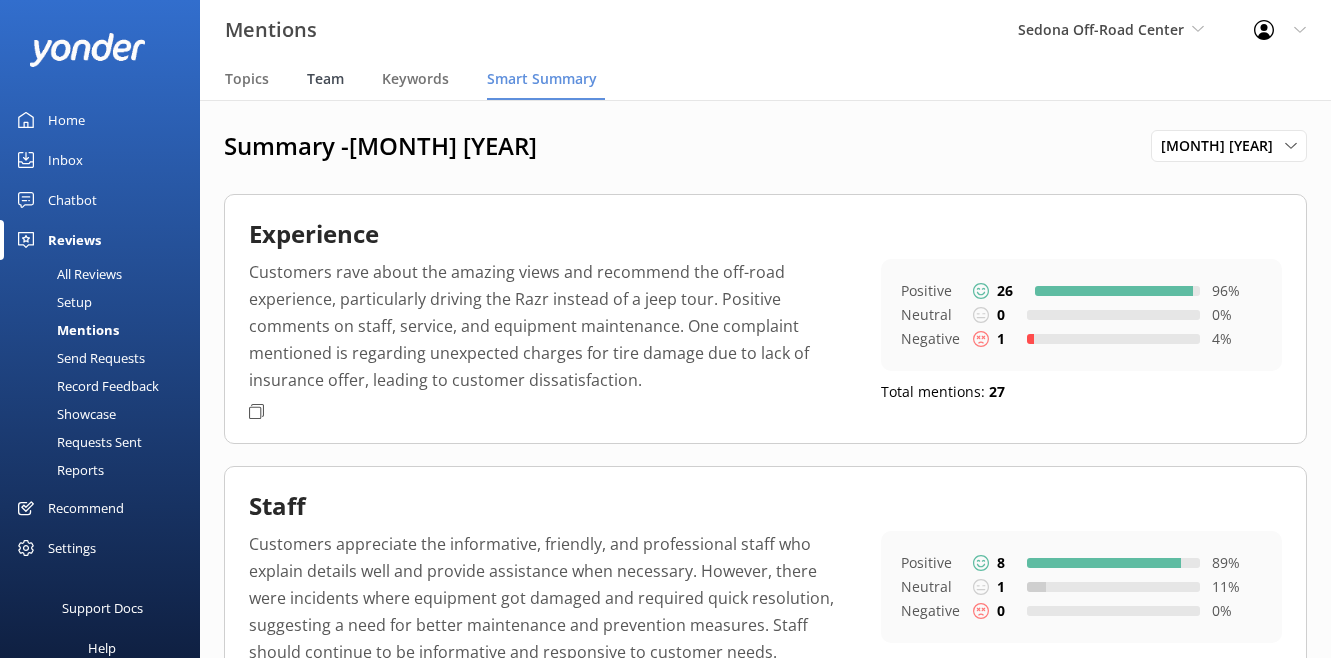 click on "Team" at bounding box center [325, 79] 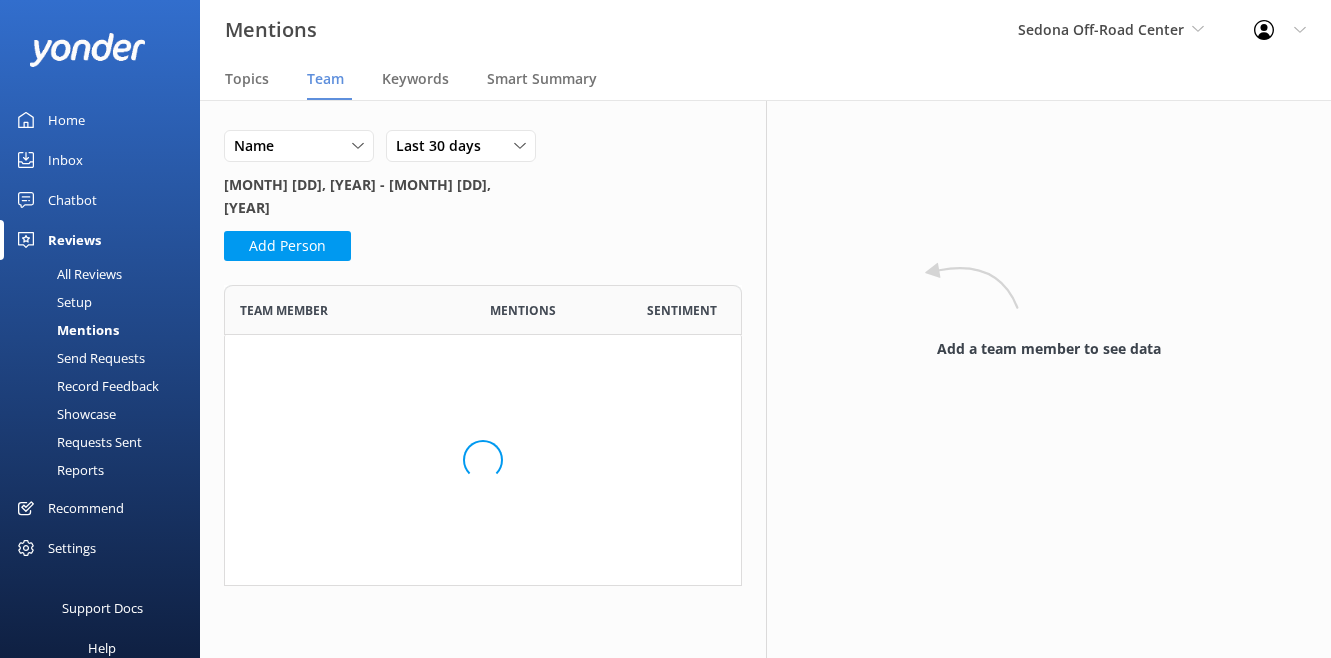 scroll, scrollTop: 1, scrollLeft: 1, axis: both 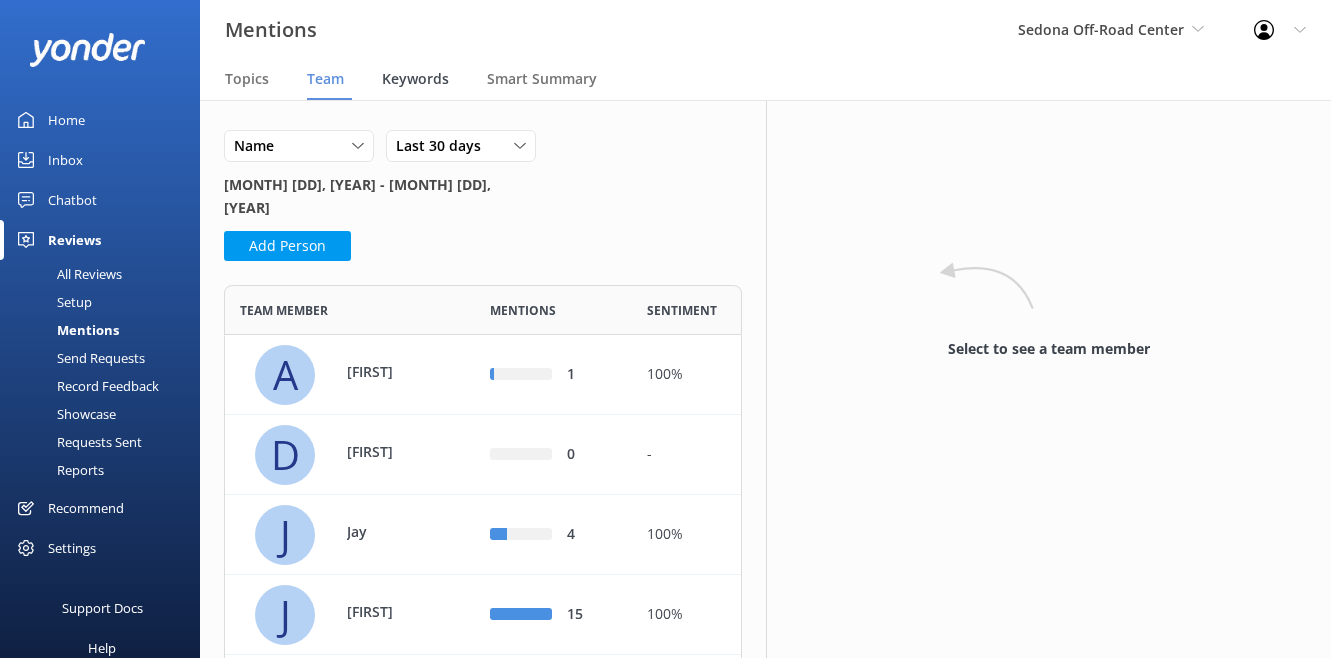 click on "Keywords" at bounding box center [415, 79] 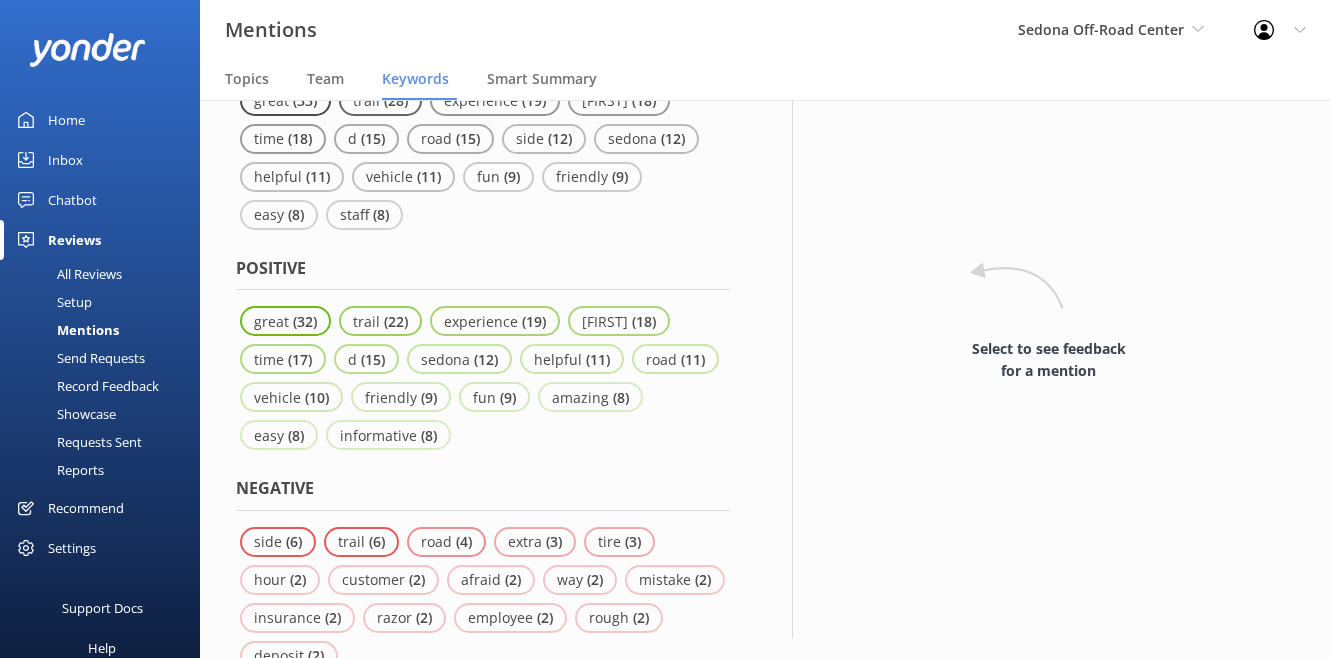 scroll, scrollTop: 164, scrollLeft: 0, axis: vertical 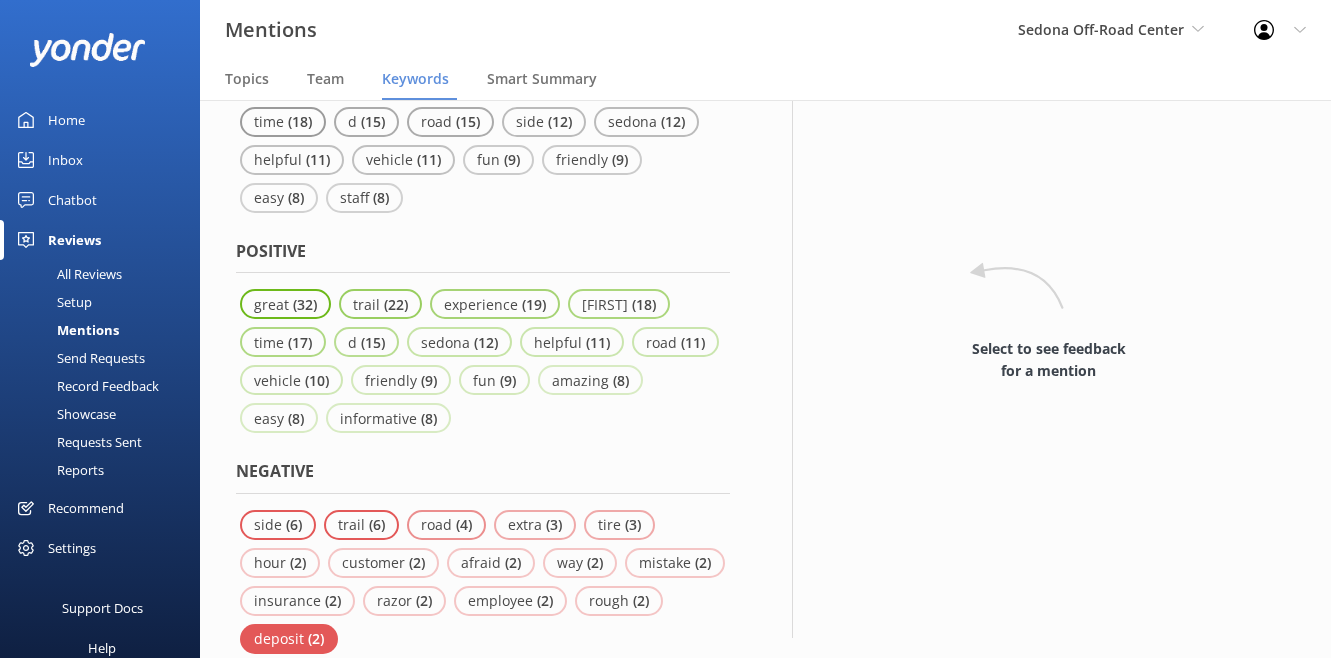 click on "( 2 )" at bounding box center [316, 638] 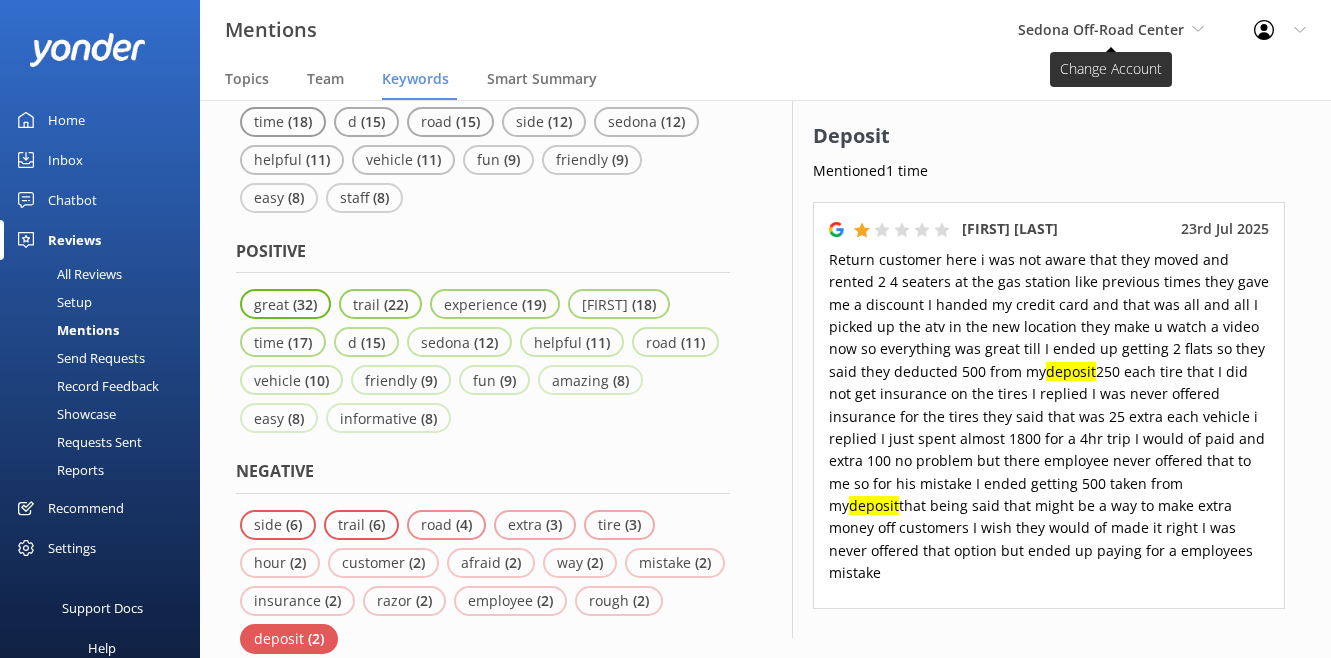 click on "Sedona Off-Road Center" at bounding box center (1101, 29) 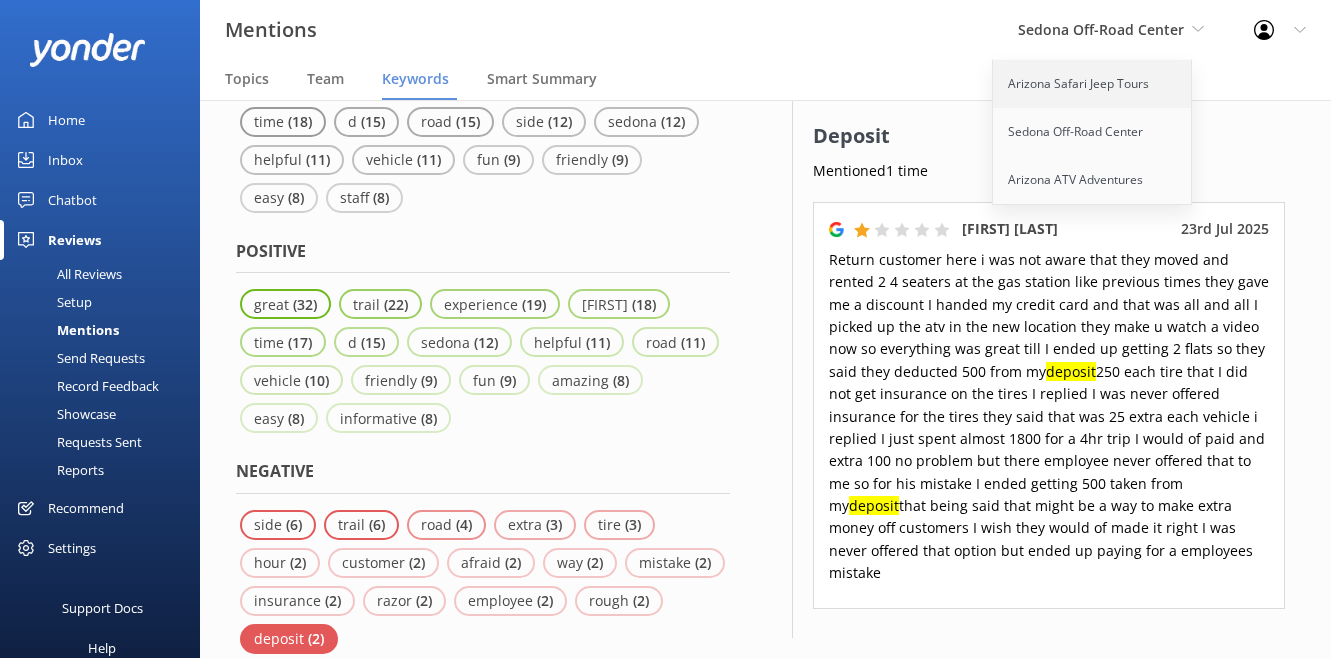click on "Arizona Safari Jeep Tours" at bounding box center [1093, 84] 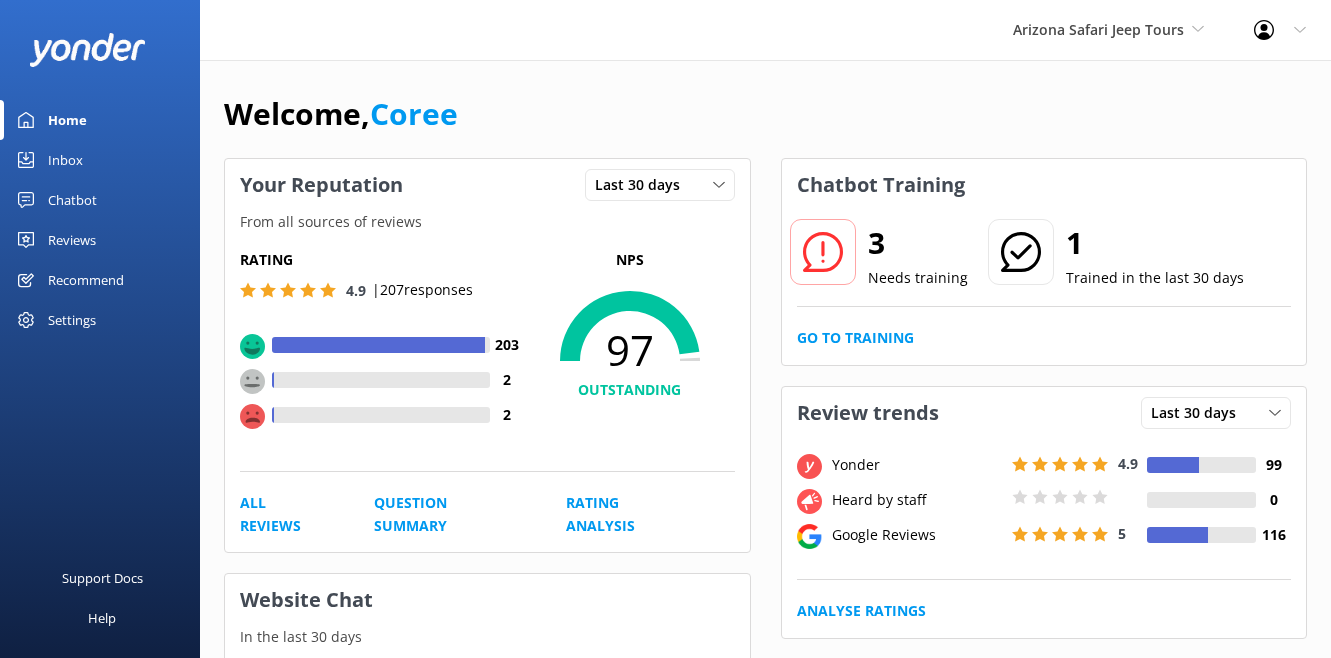 click on "Settings" at bounding box center [72, 320] 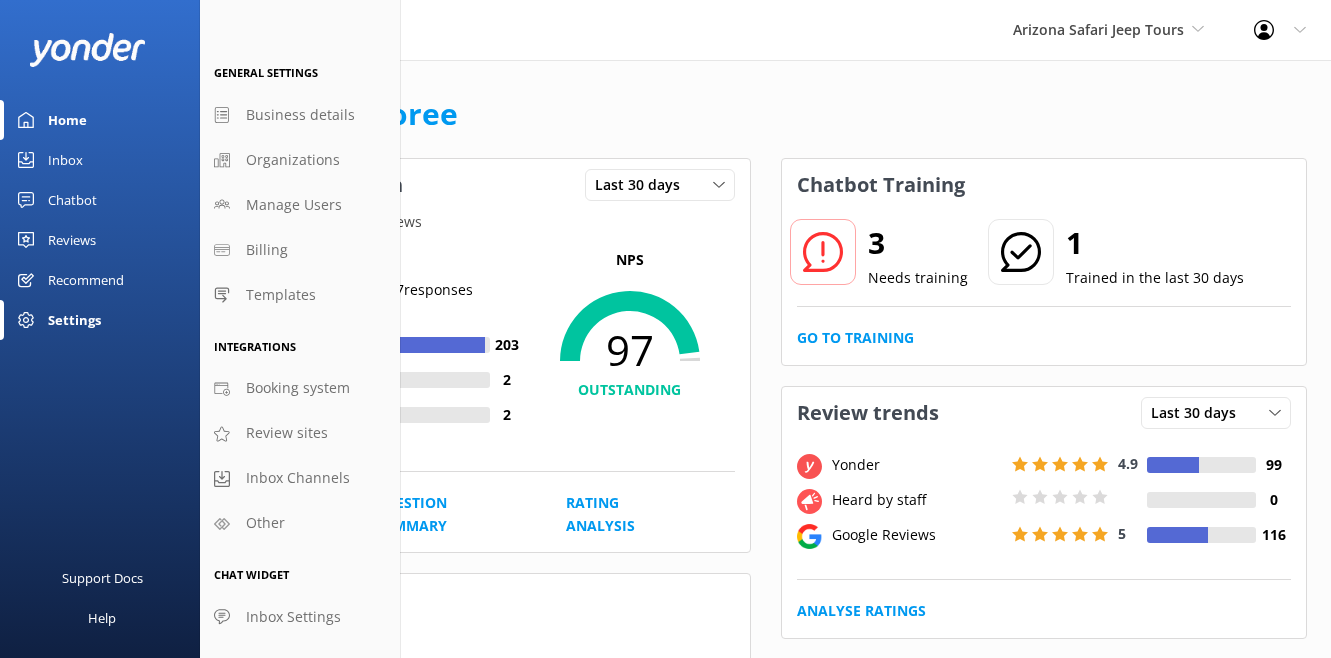 scroll, scrollTop: 36, scrollLeft: 0, axis: vertical 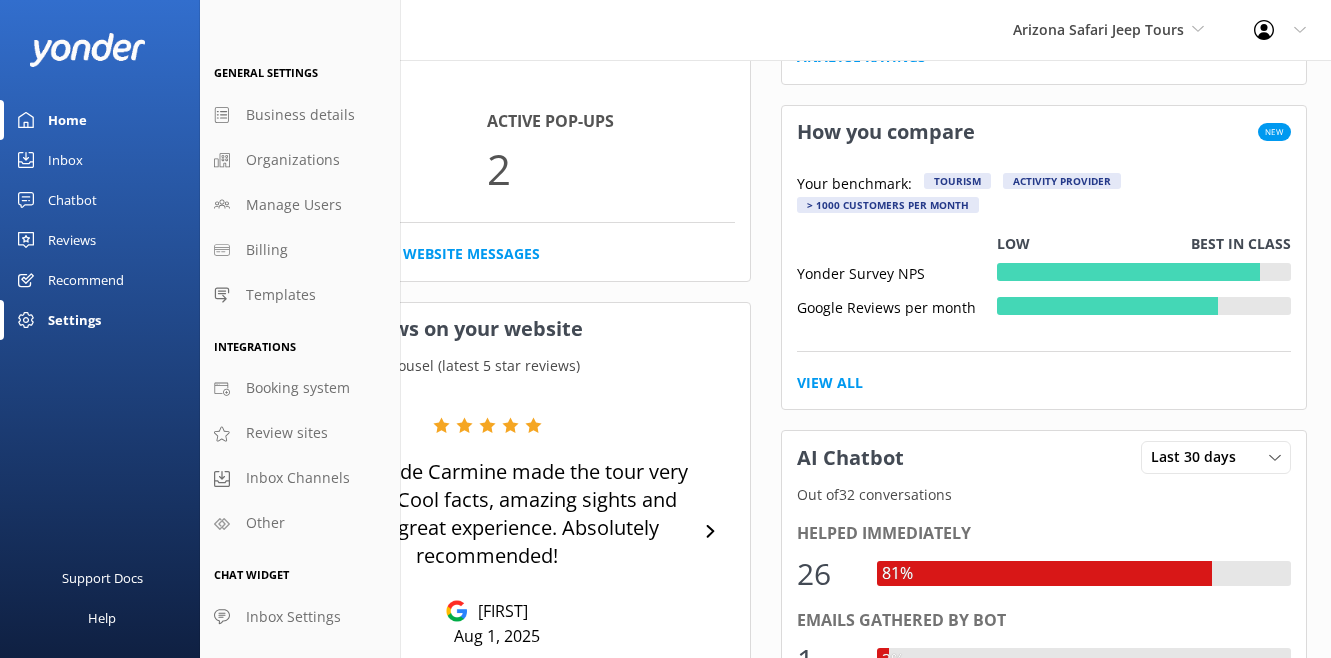 click on "Support Docs Help" at bounding box center (100, 509) 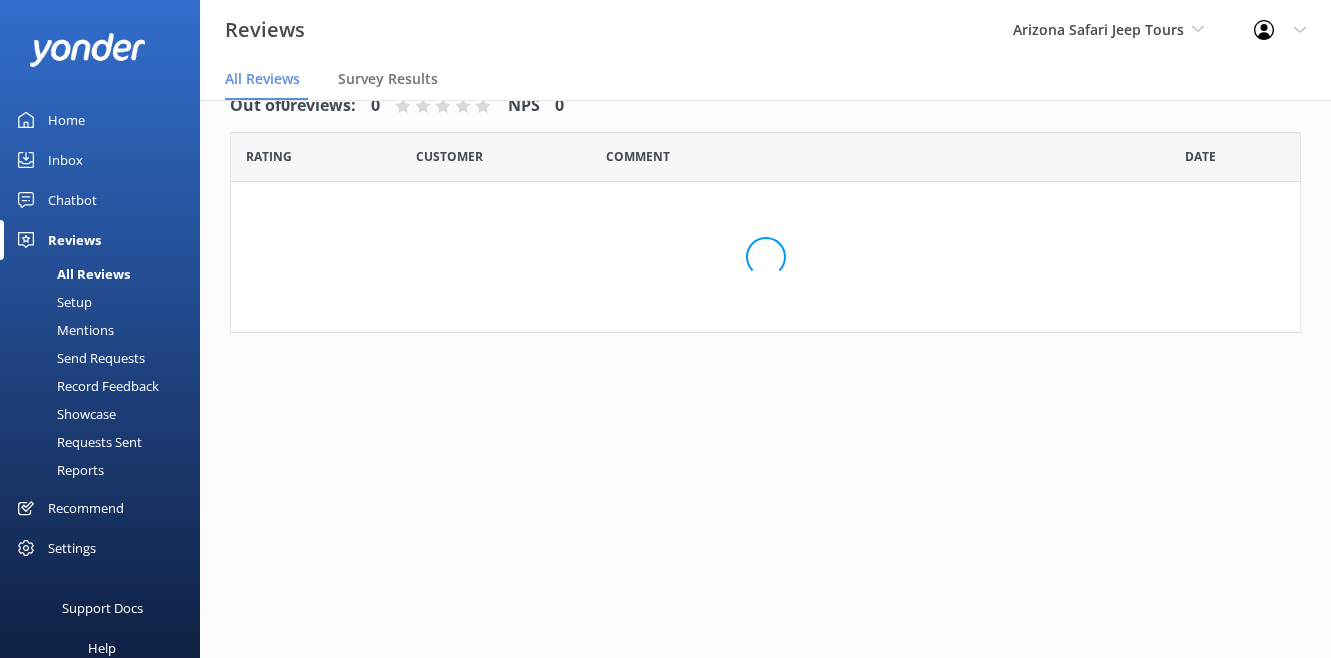 scroll, scrollTop: 40, scrollLeft: 0, axis: vertical 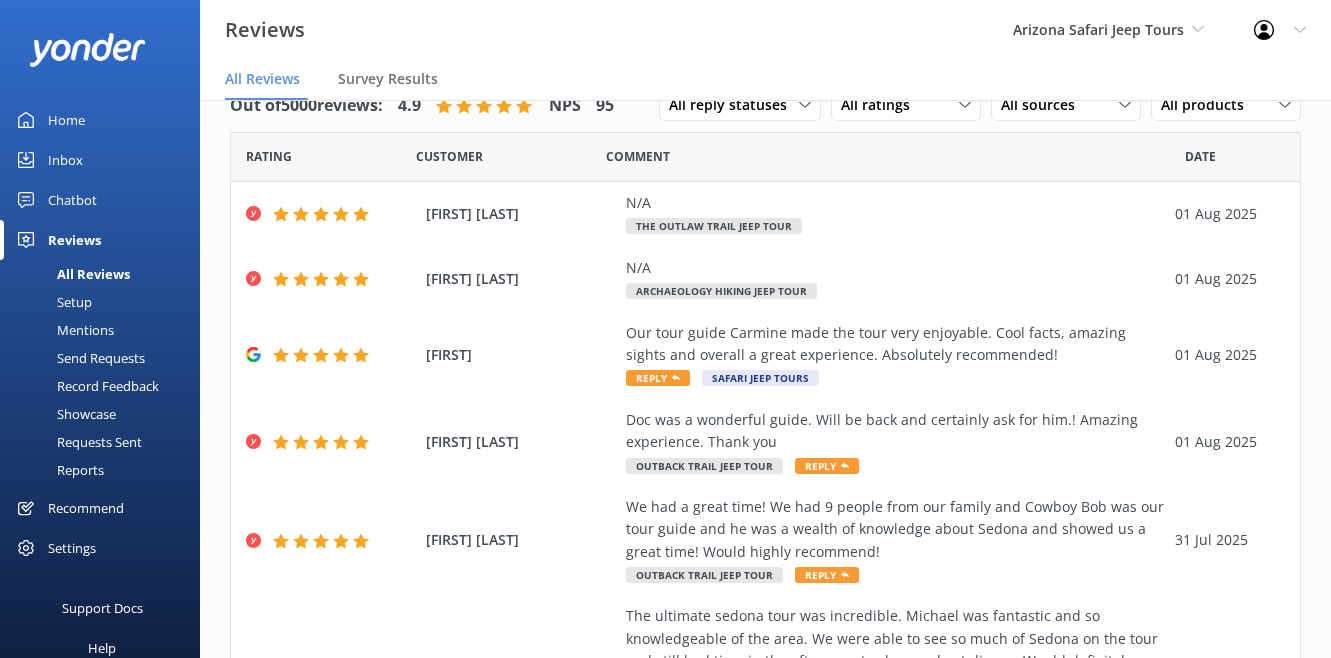 click on "Reports" at bounding box center [58, 470] 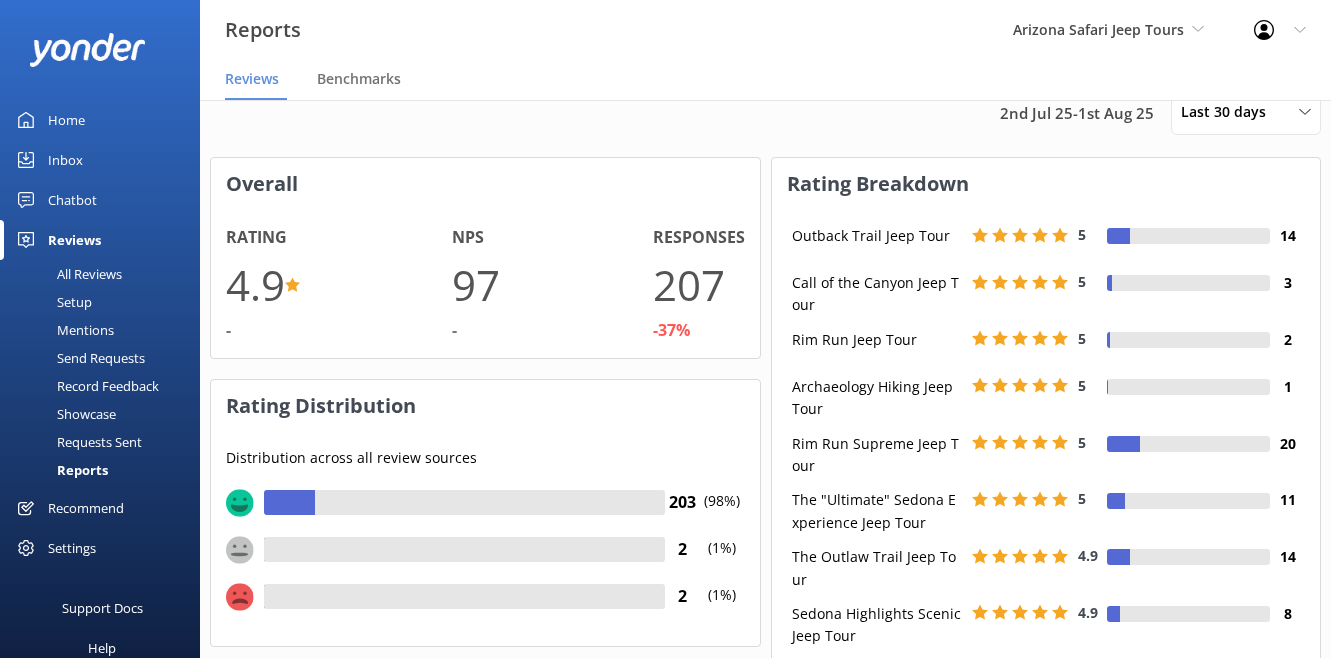 scroll, scrollTop: 1, scrollLeft: 1, axis: both 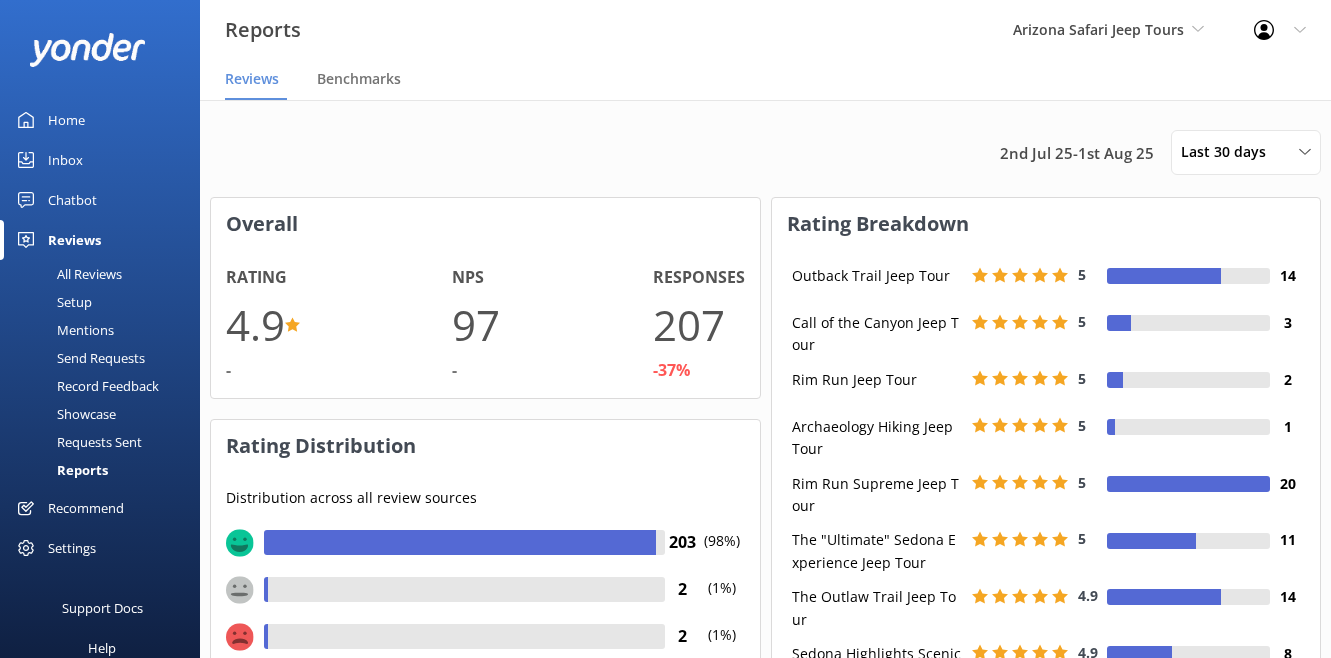 click on "All Reviews" at bounding box center [67, 274] 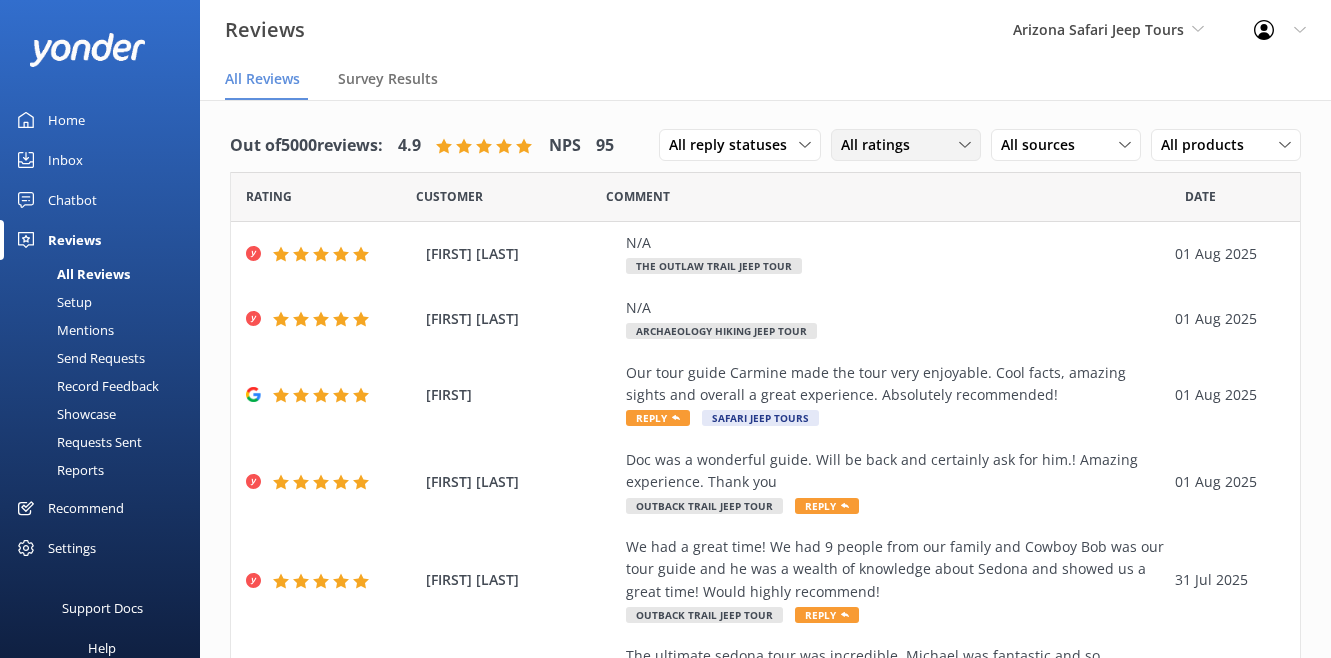 click on "All ratings" at bounding box center (881, 145) 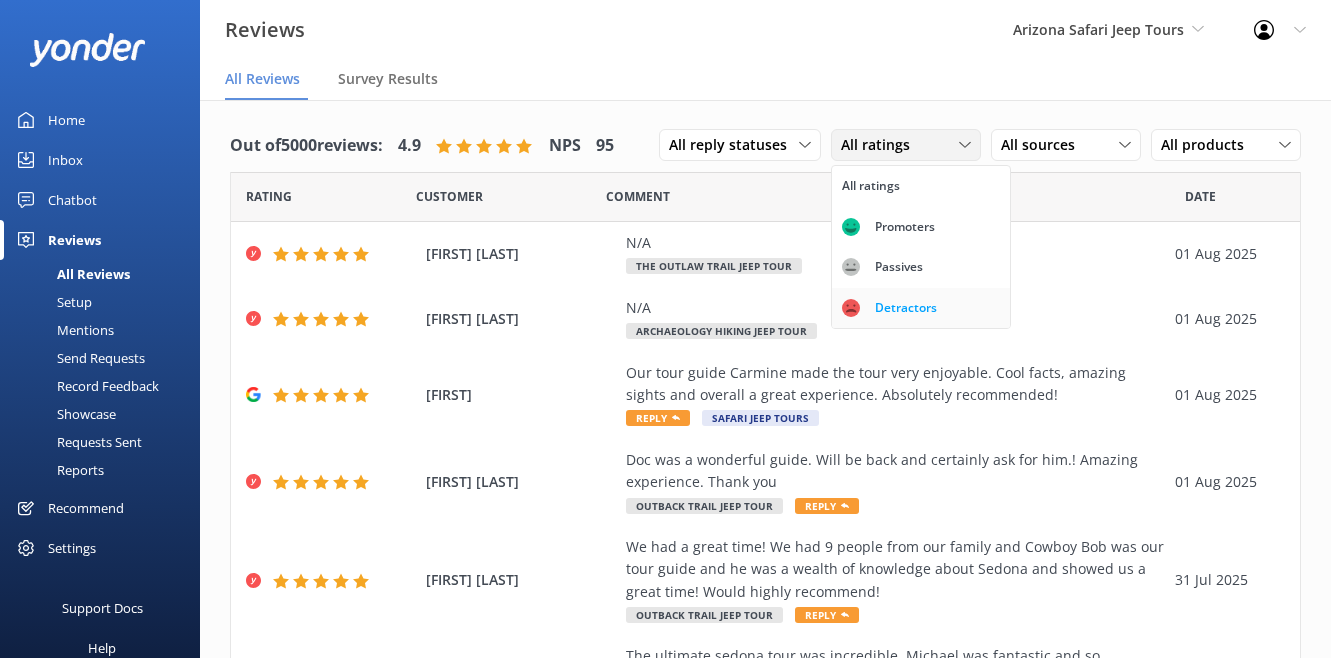 click on "Detractors" at bounding box center (906, 308) 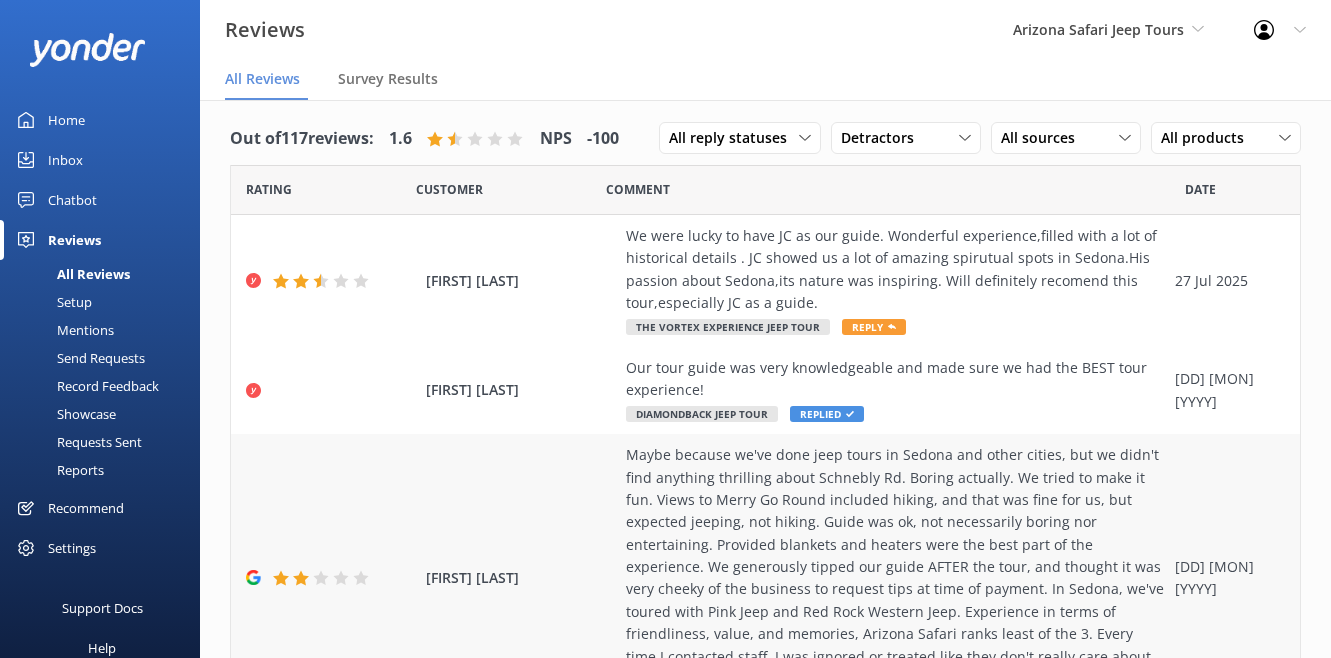 scroll, scrollTop: 0, scrollLeft: 0, axis: both 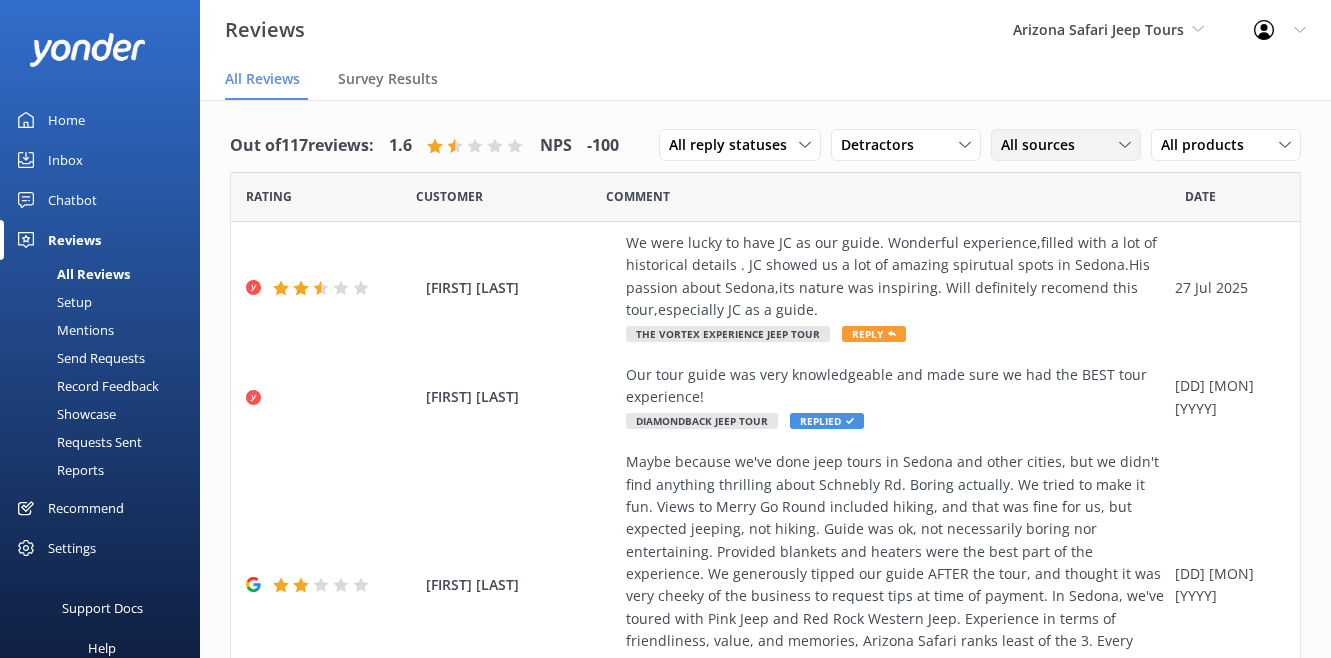 click on "All sources" at bounding box center [1044, 145] 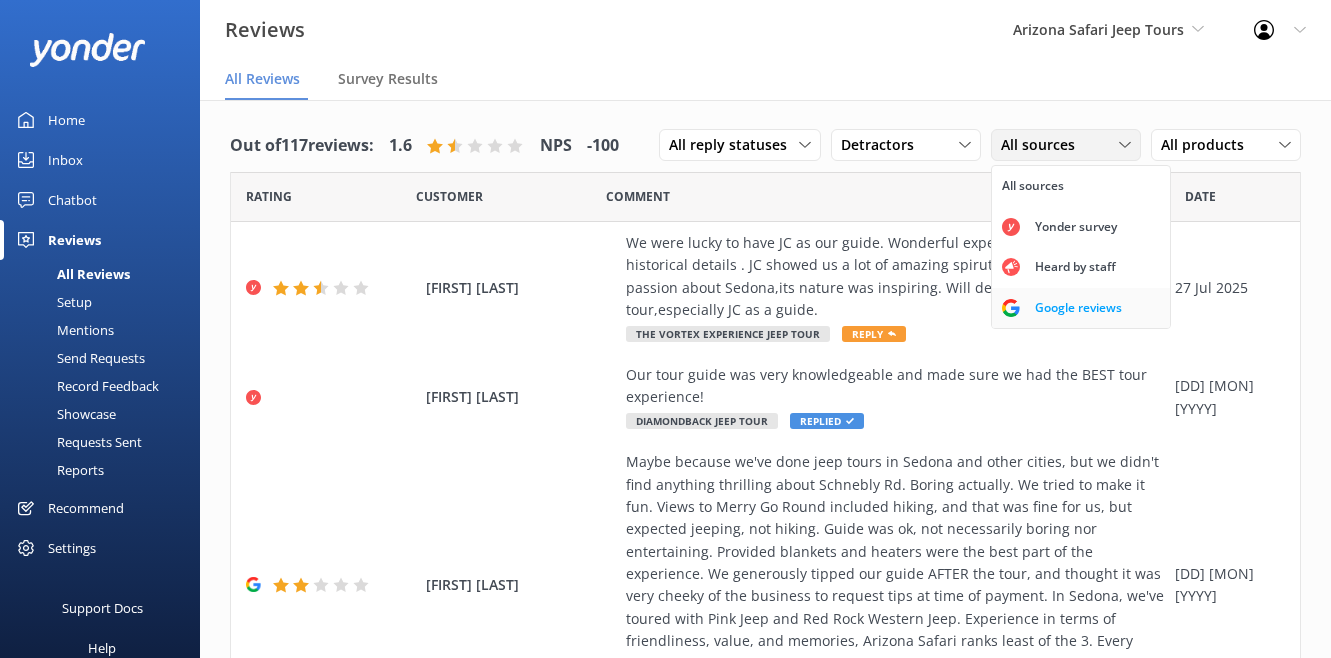 click on "Google reviews" at bounding box center (1078, 308) 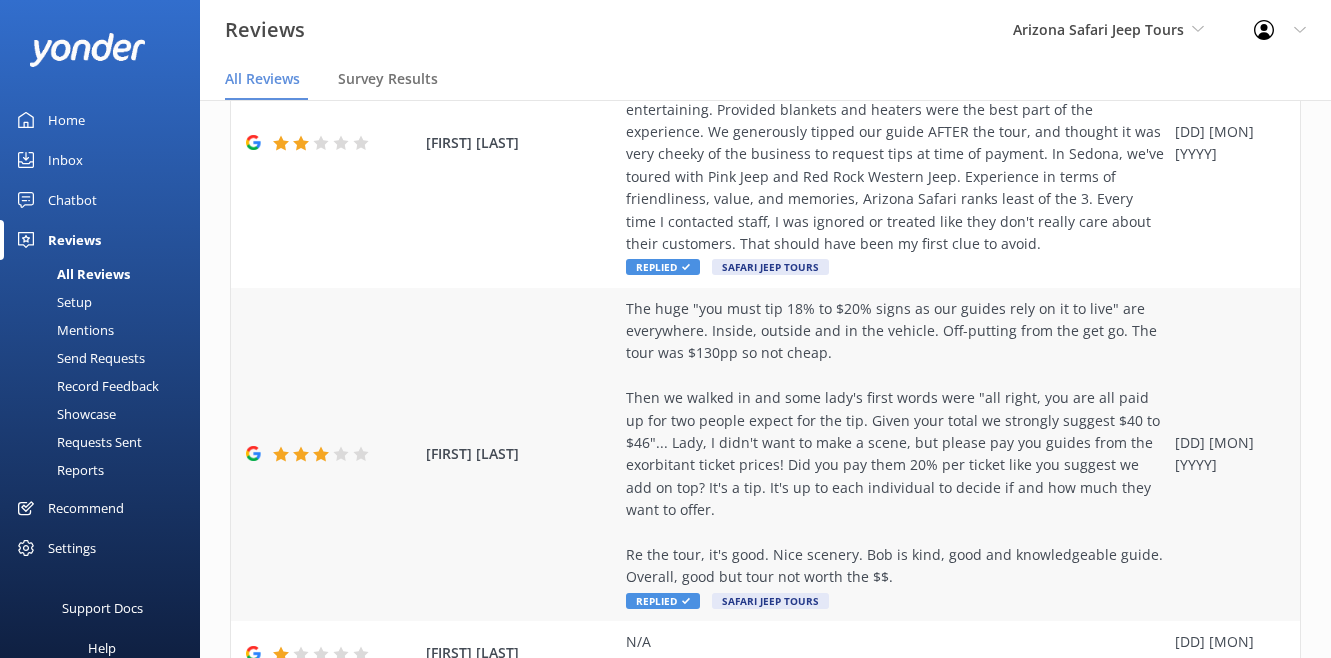 scroll, scrollTop: 0, scrollLeft: 0, axis: both 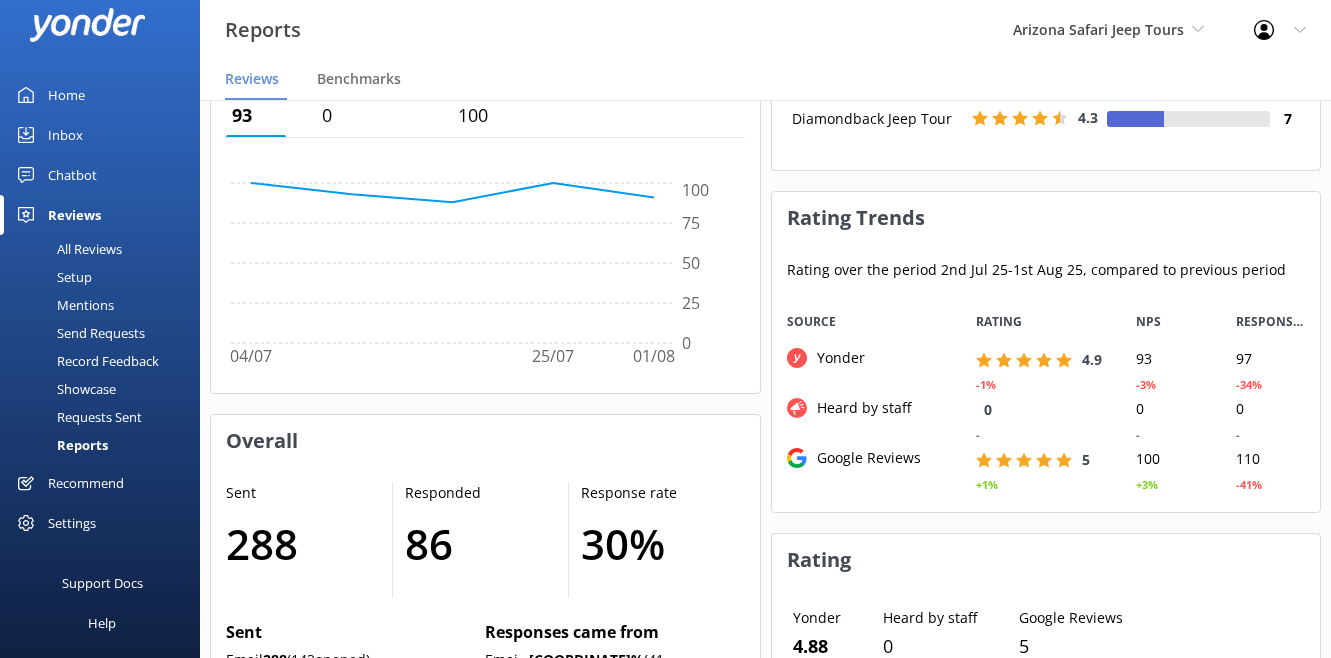 click on "All Reviews" at bounding box center (67, 249) 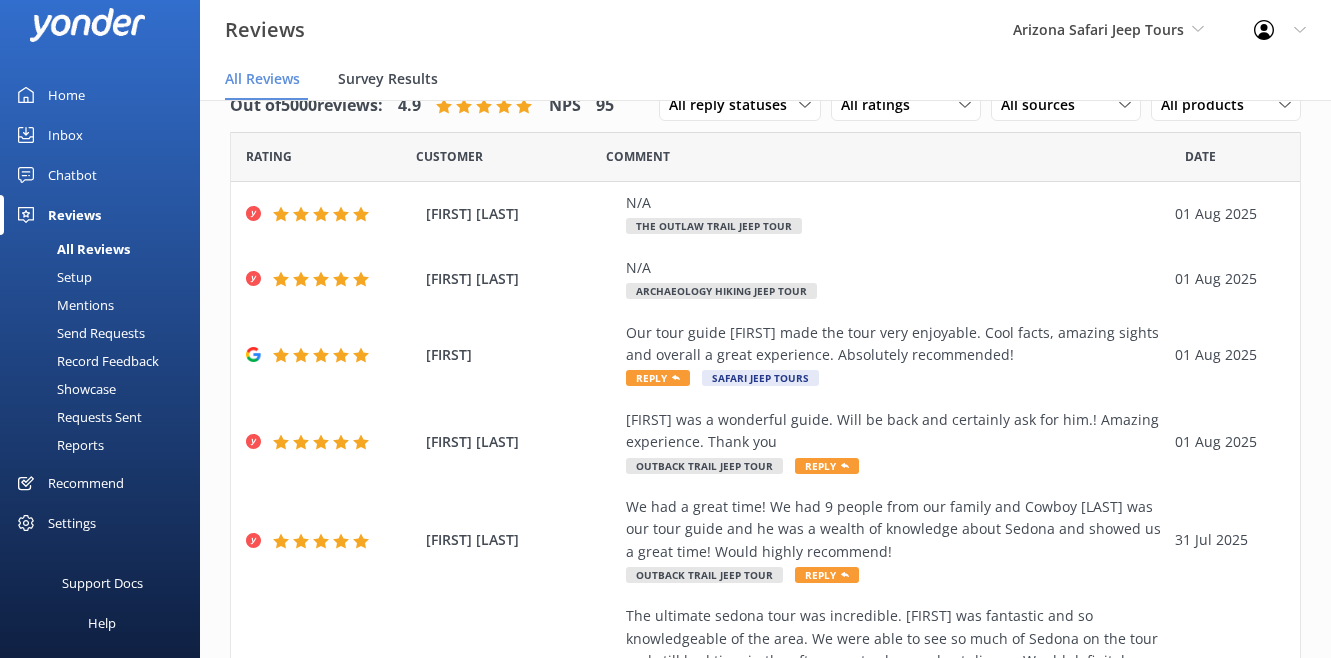 click on "Survey Results" at bounding box center [388, 79] 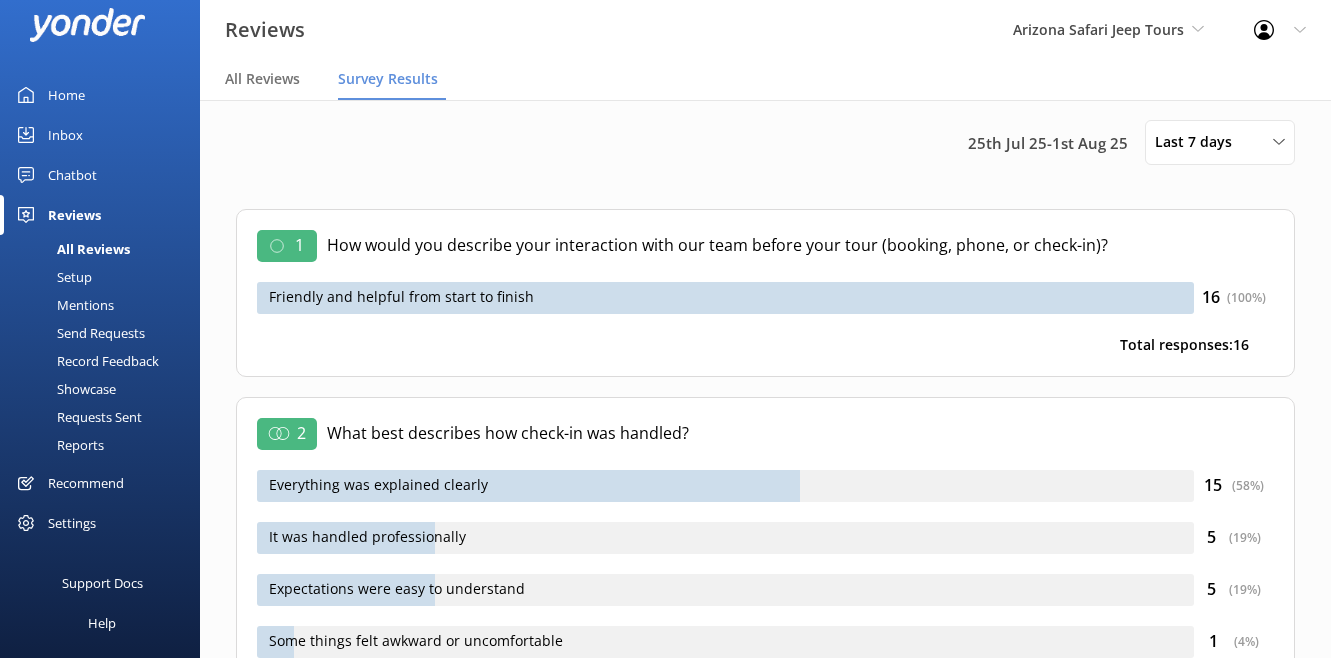 scroll, scrollTop: 9, scrollLeft: 0, axis: vertical 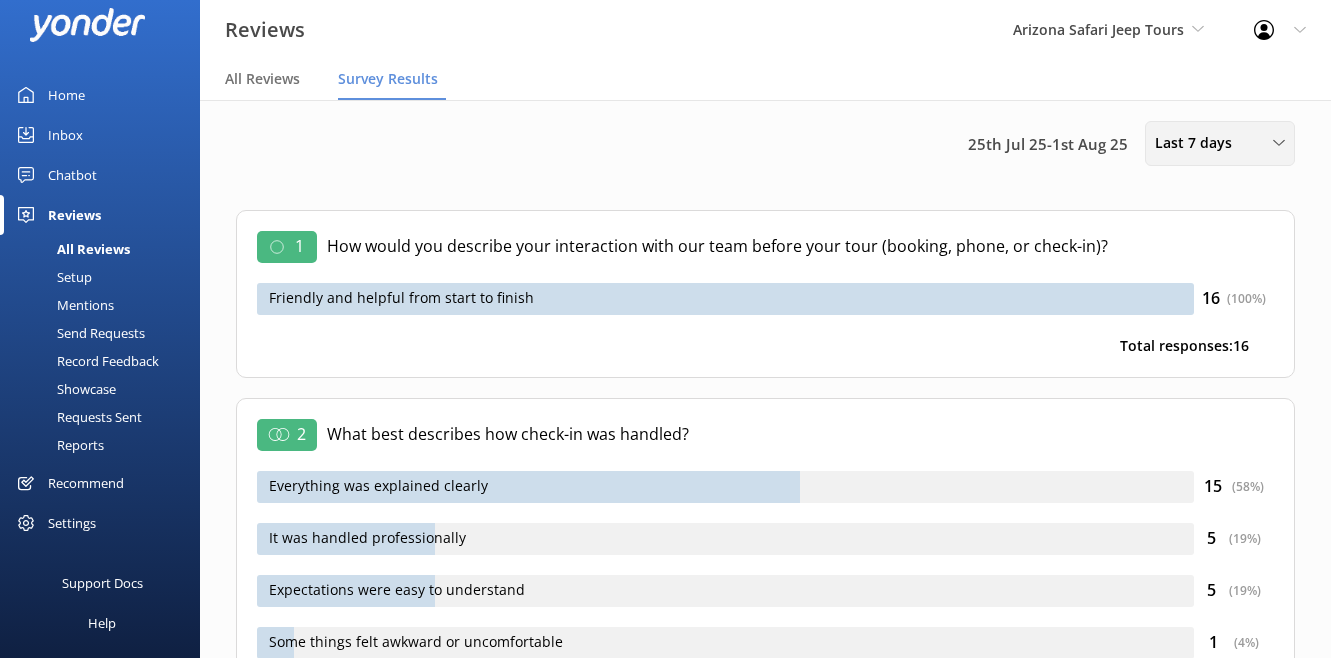 click on "Last 7 days Last 7 days Last 30 days Last 90 days Last 180 days Custom" at bounding box center [1220, 143] 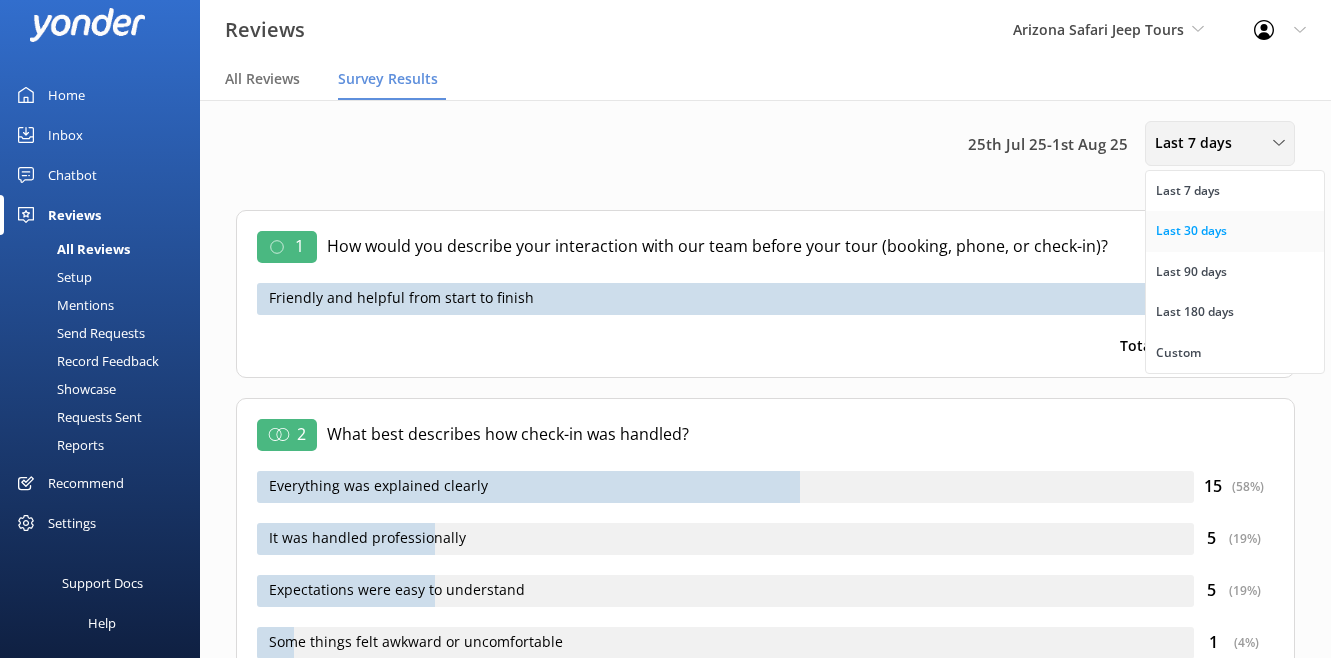 click on "Last 30 days" at bounding box center (1191, 231) 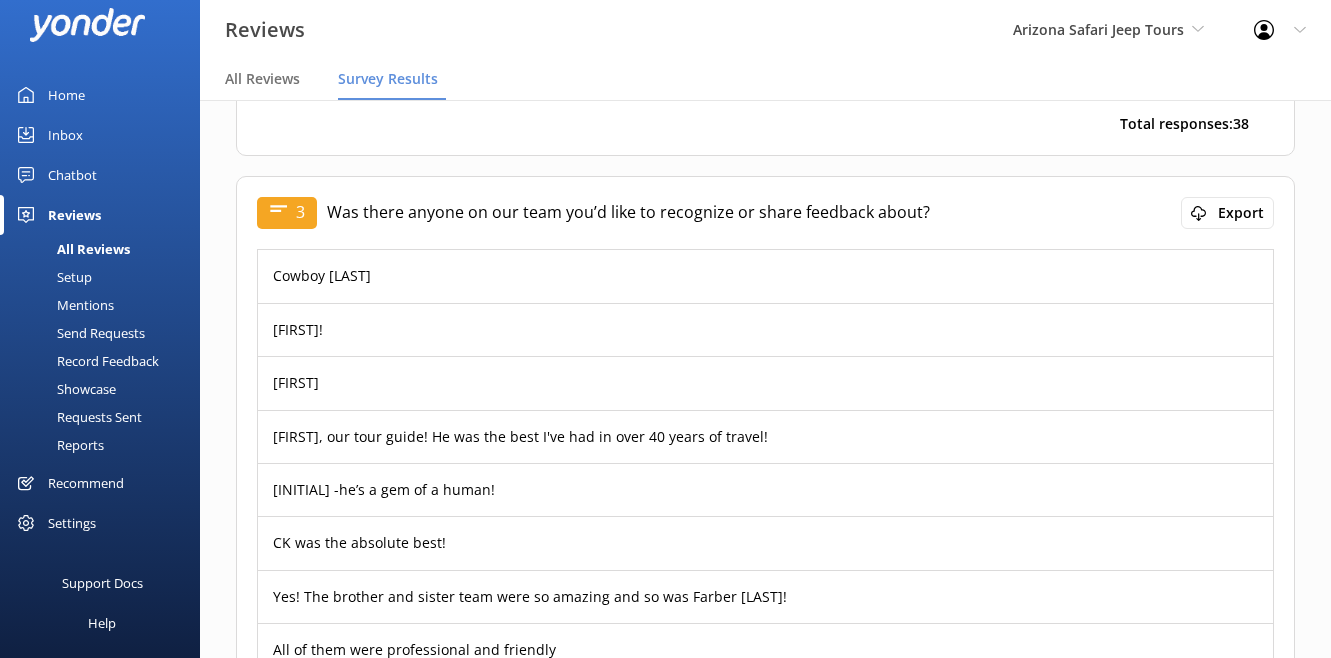 scroll, scrollTop: 581, scrollLeft: 0, axis: vertical 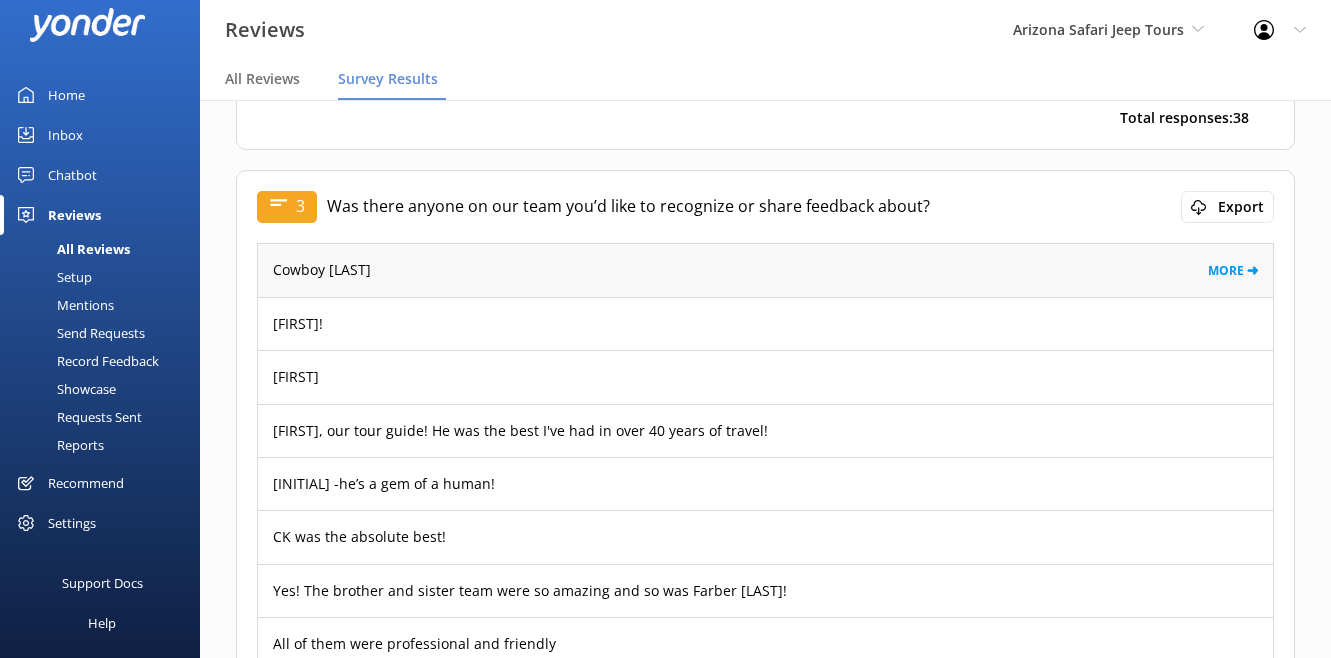 click on "Cowboy Bob MORE ➜" at bounding box center (765, 270) 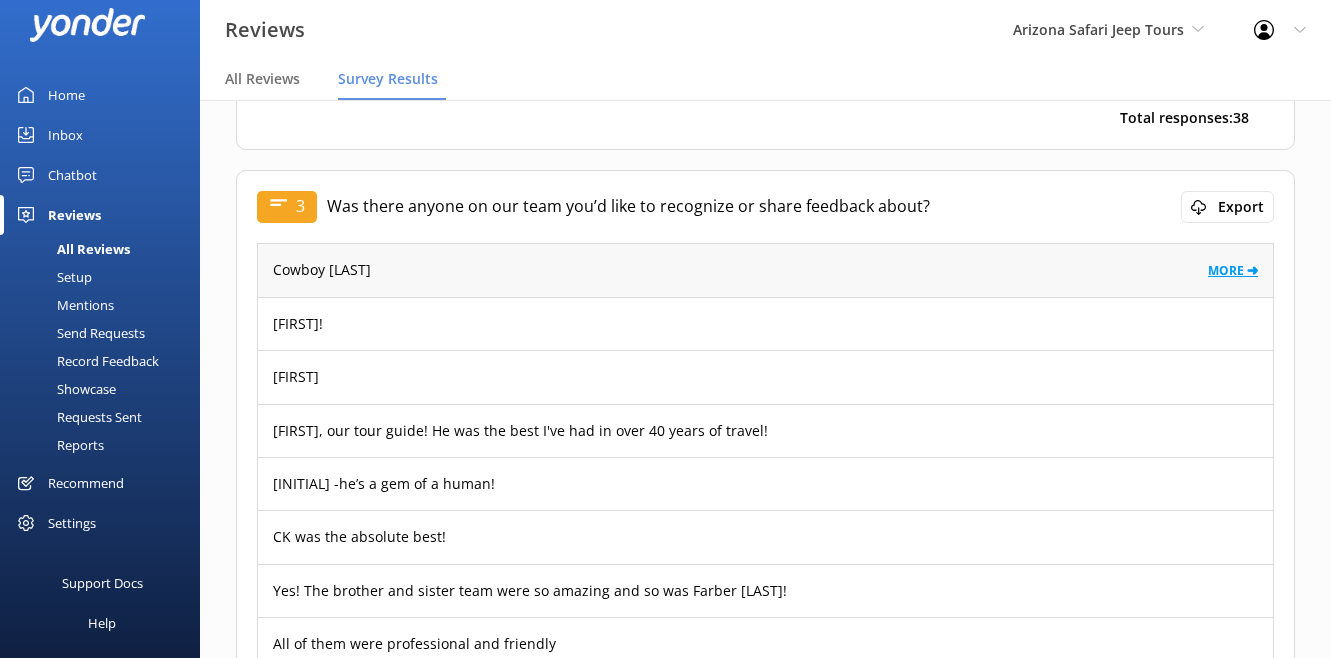 click on "MORE ➜" at bounding box center [1233, 270] 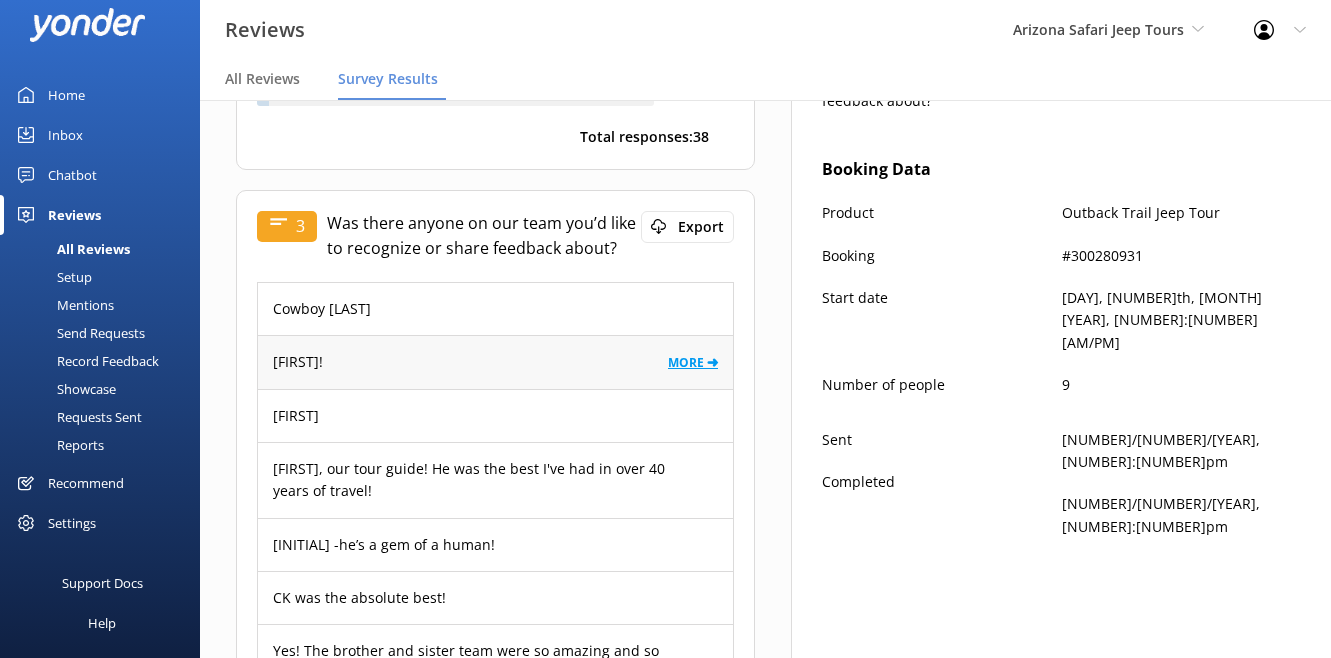 click on "MORE ➜" at bounding box center [693, 362] 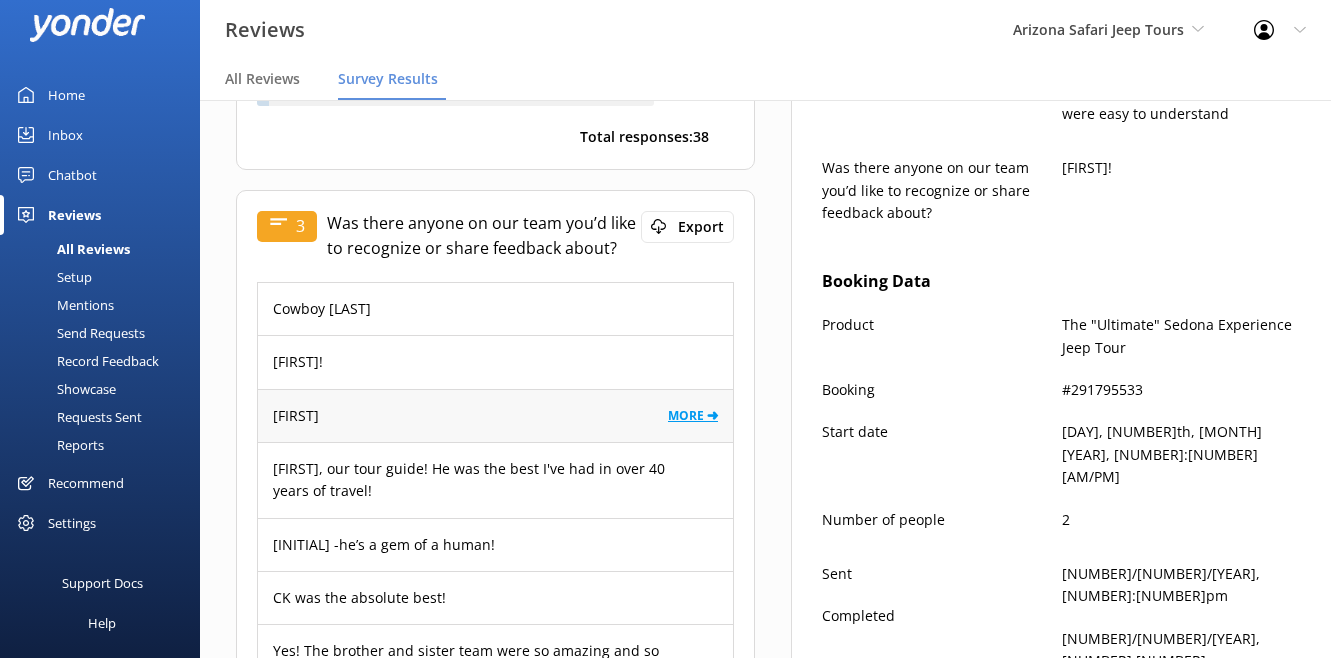 click on "MORE ➜" at bounding box center (693, 415) 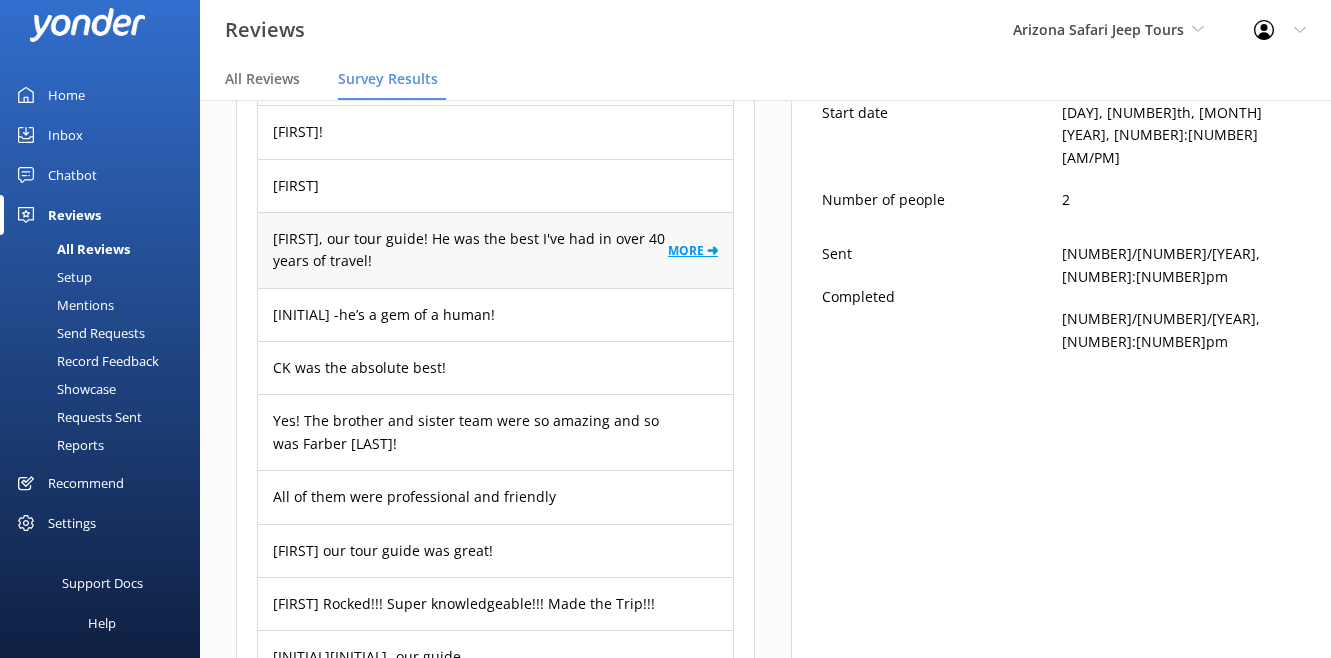 scroll, scrollTop: 813, scrollLeft: 0, axis: vertical 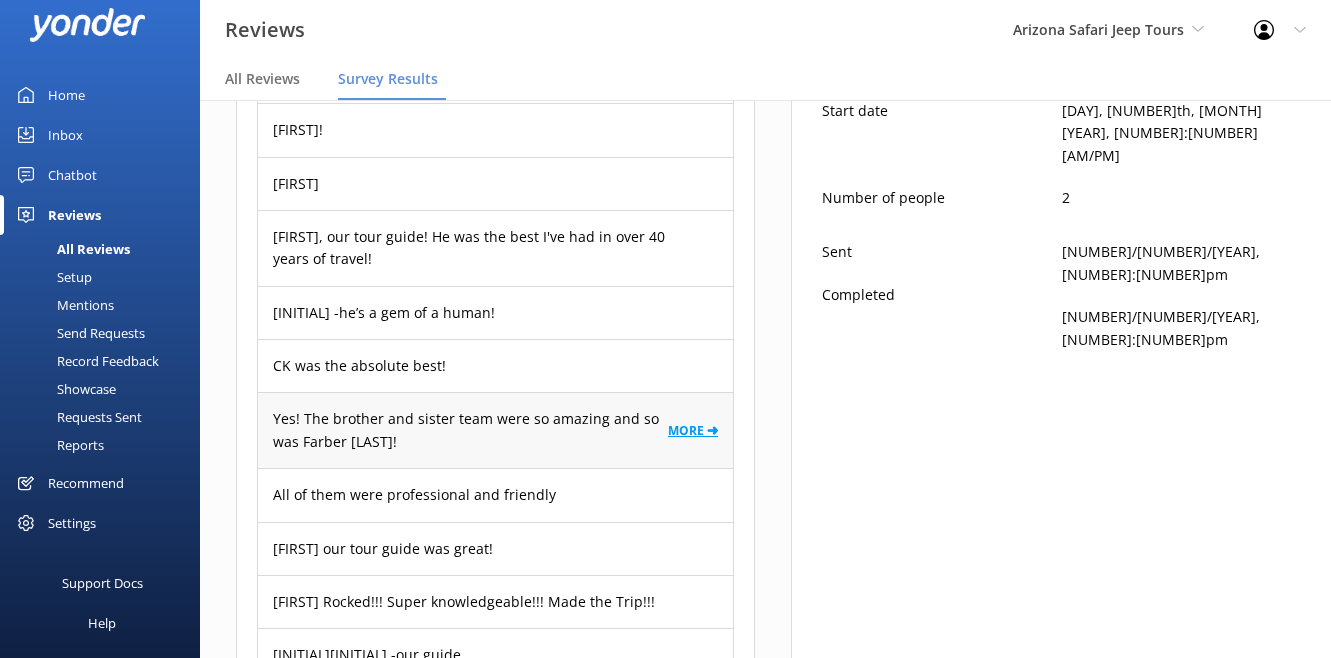 click on "MORE ➜" at bounding box center [693, 430] 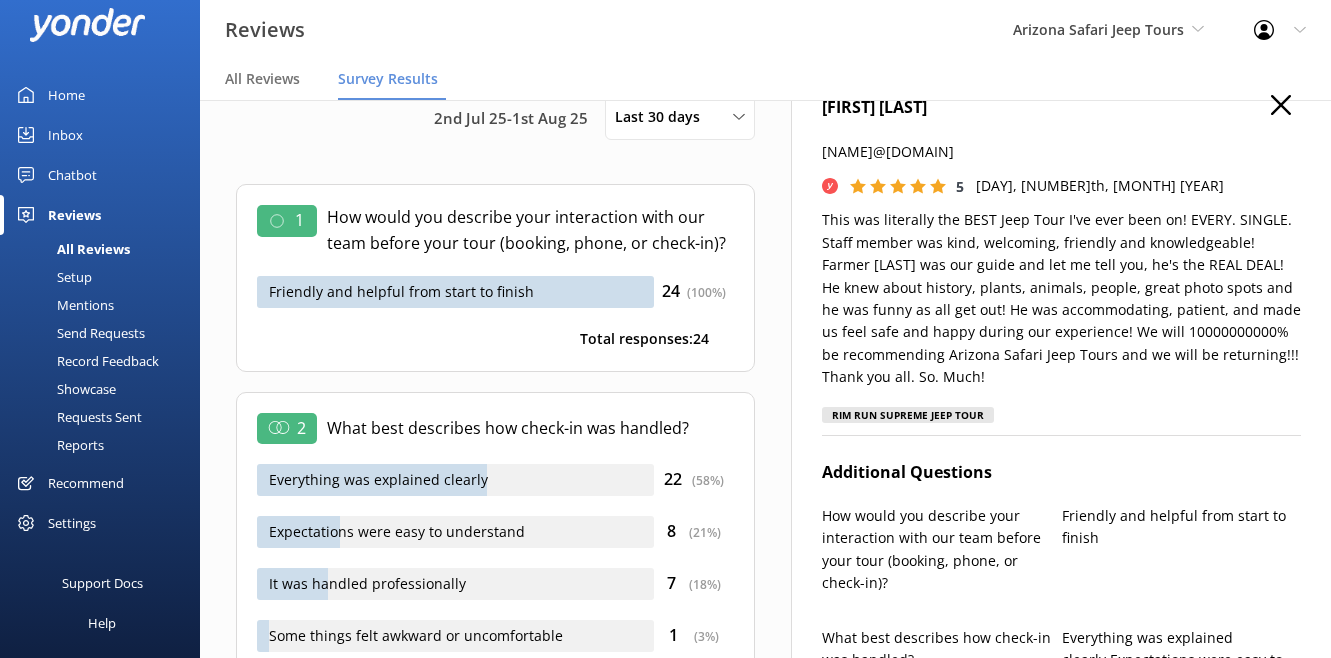 scroll, scrollTop: 0, scrollLeft: 0, axis: both 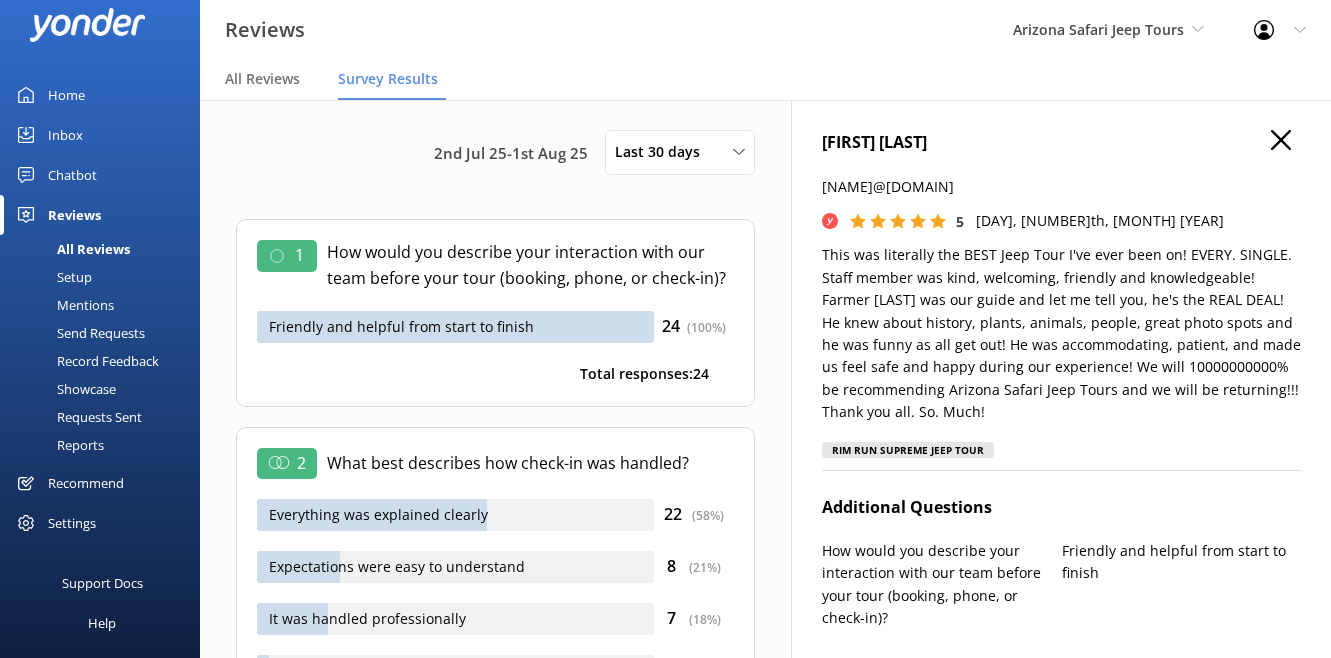 click on "This was literally the BEST Jeep Tour I've ever been on! EVERY. SINGLE. Staff member was kind, welcoming, friendly and knowledgeable! Farmer Bob was our guide and let me tell you, he's the REAL DEAL! He knew about history, plants, animals, people, great photo spots and he was funny as all get out! He was accommodating, patient, and made us feel safe and happy during our experience! We will 10000000000% be recommending Arizona Safari Jeep Tours and we will be returning!!! Thank you all. So. Much!" at bounding box center [1061, 333] 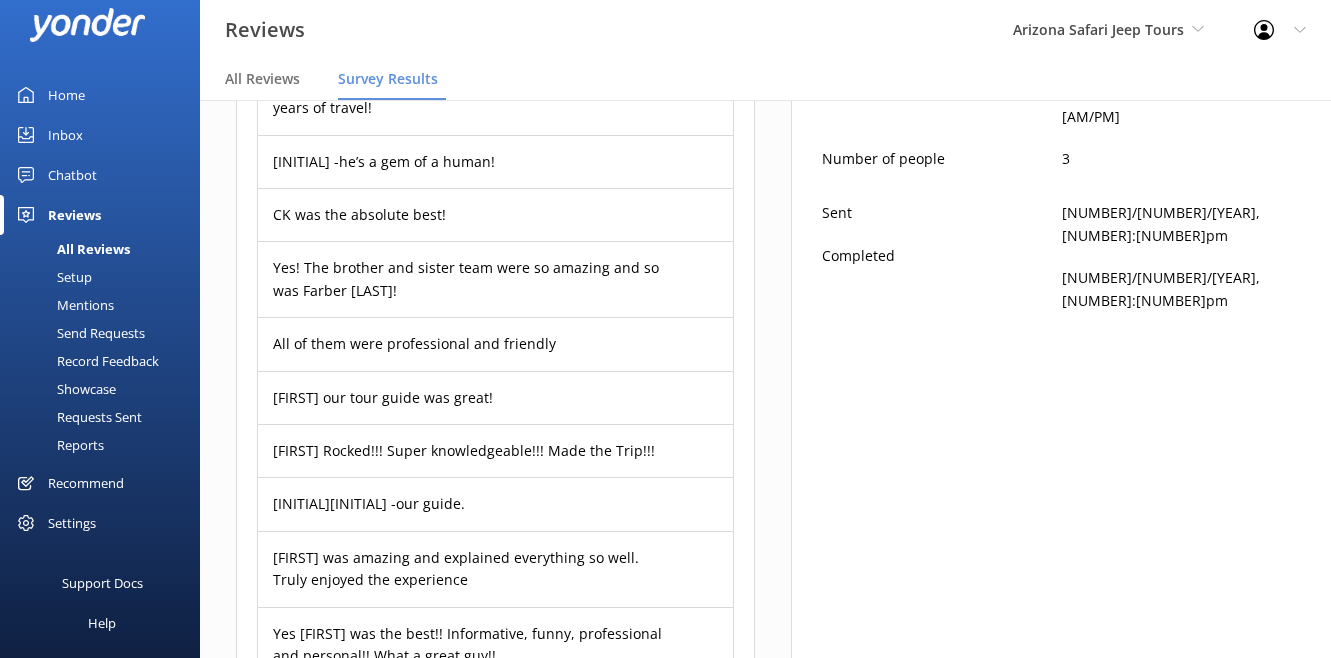 scroll, scrollTop: 584, scrollLeft: 0, axis: vertical 